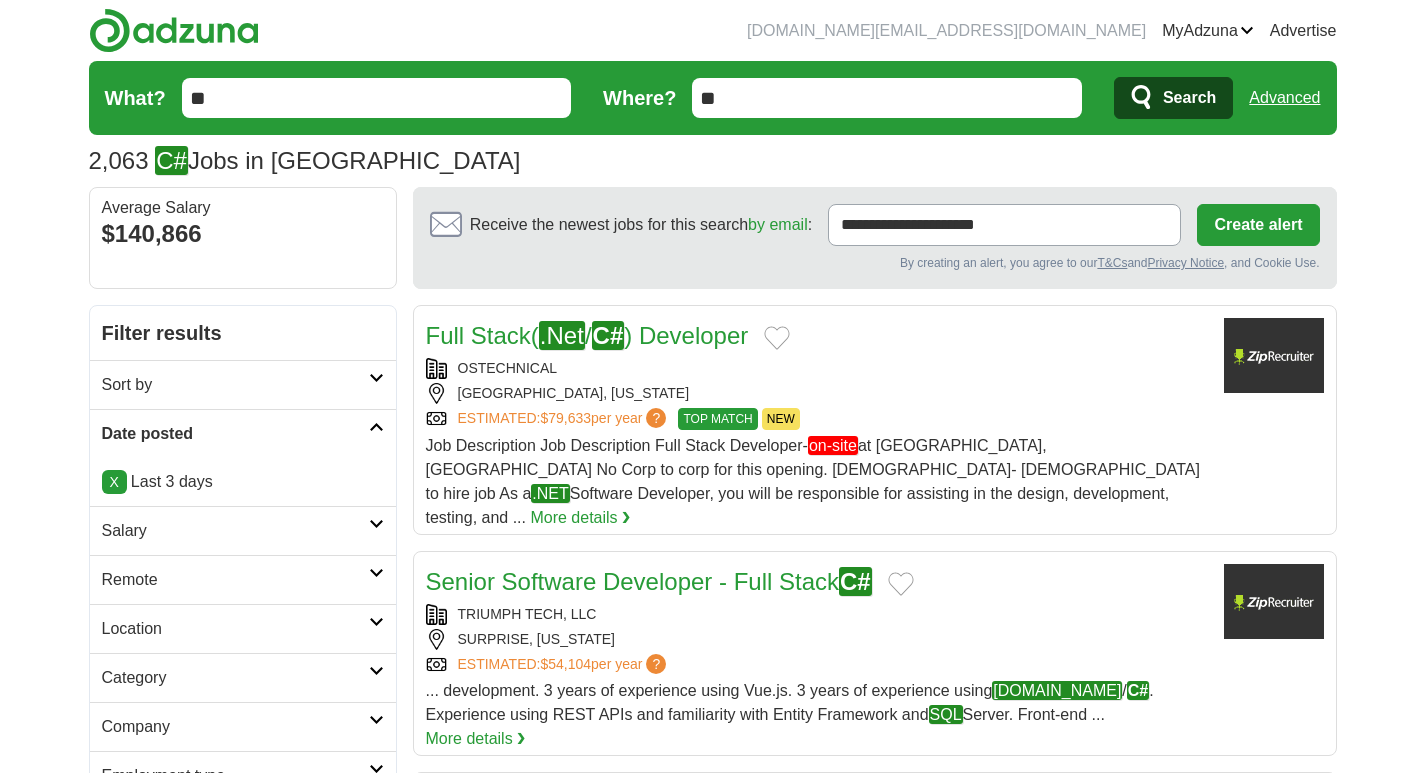 click on "Remote" at bounding box center (235, 580) 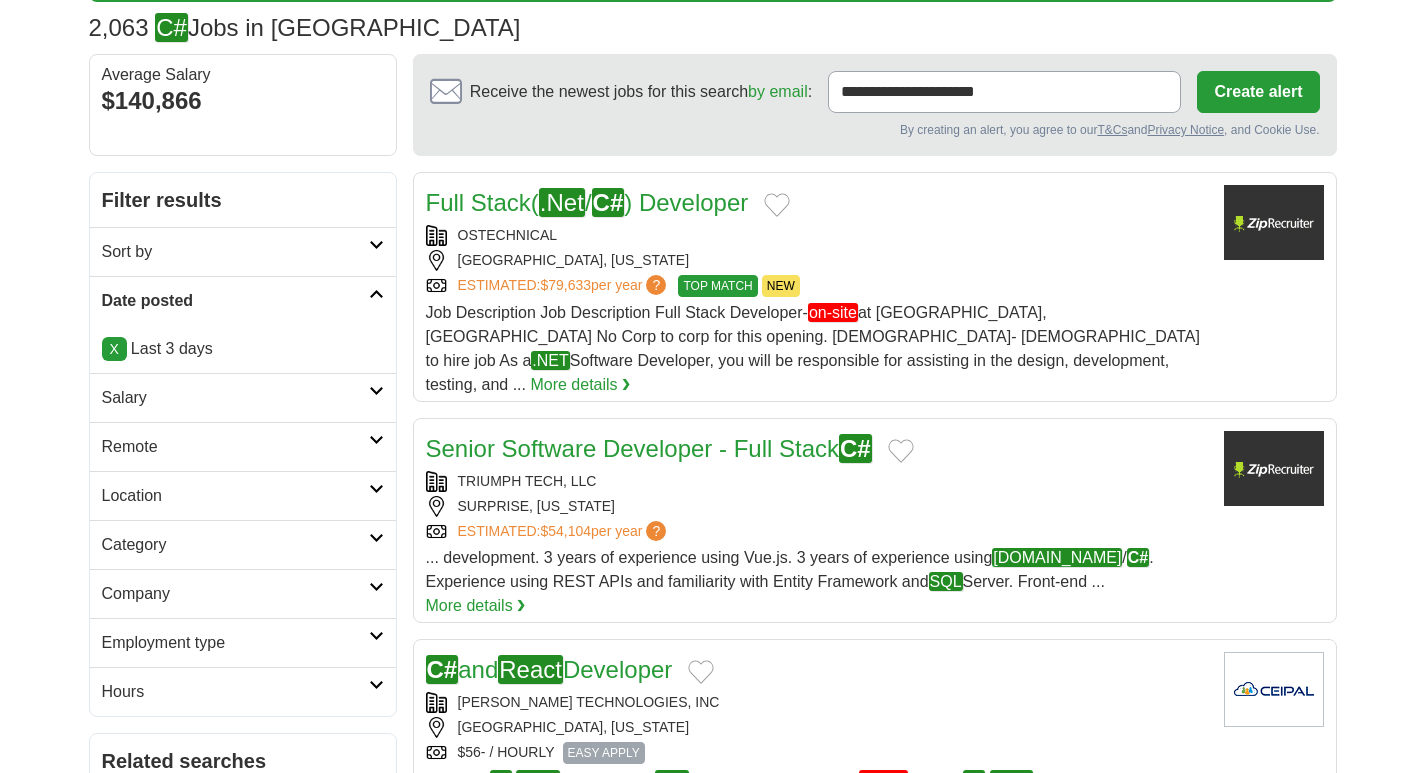 scroll, scrollTop: 0, scrollLeft: 0, axis: both 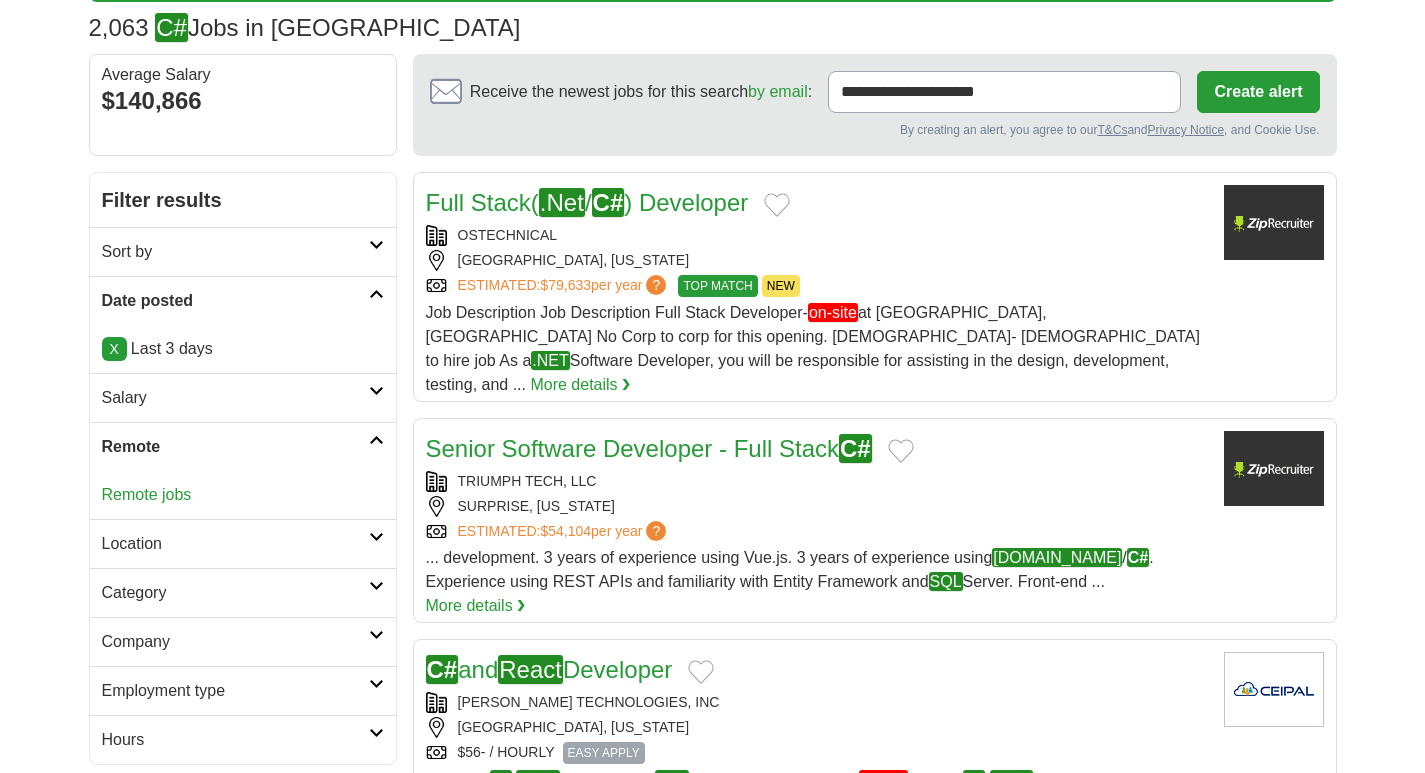 click on "Remote jobs" at bounding box center [243, 495] 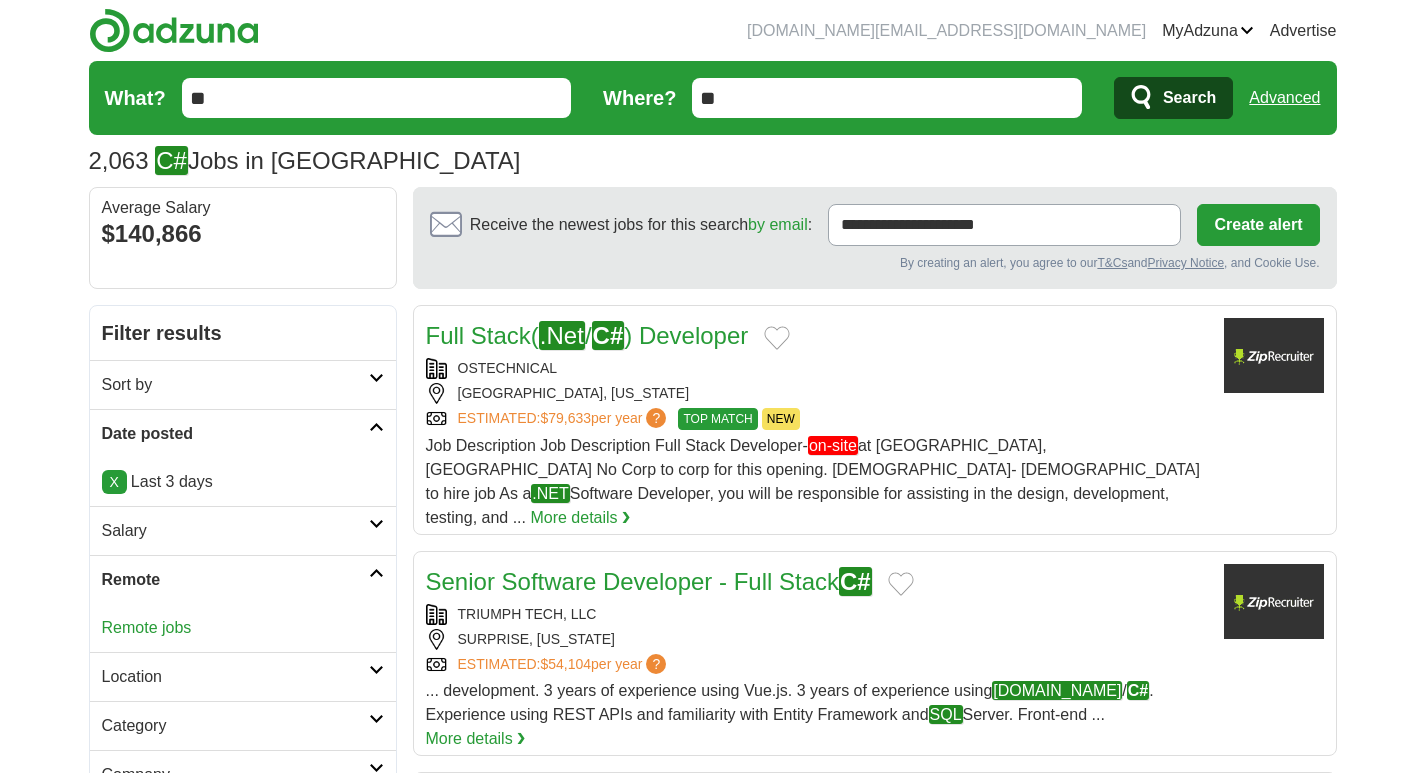 scroll, scrollTop: 133, scrollLeft: 0, axis: vertical 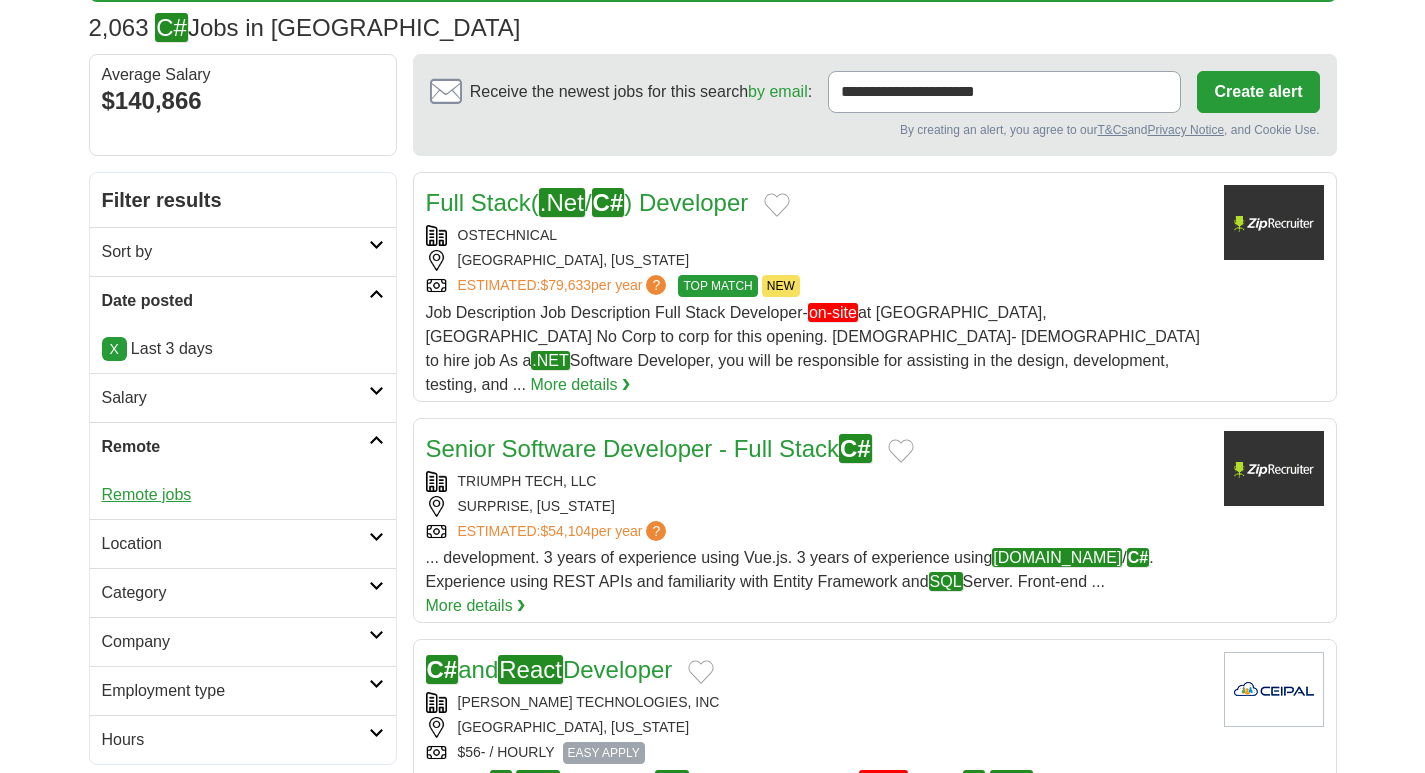 click on "Remote jobs" at bounding box center [147, 494] 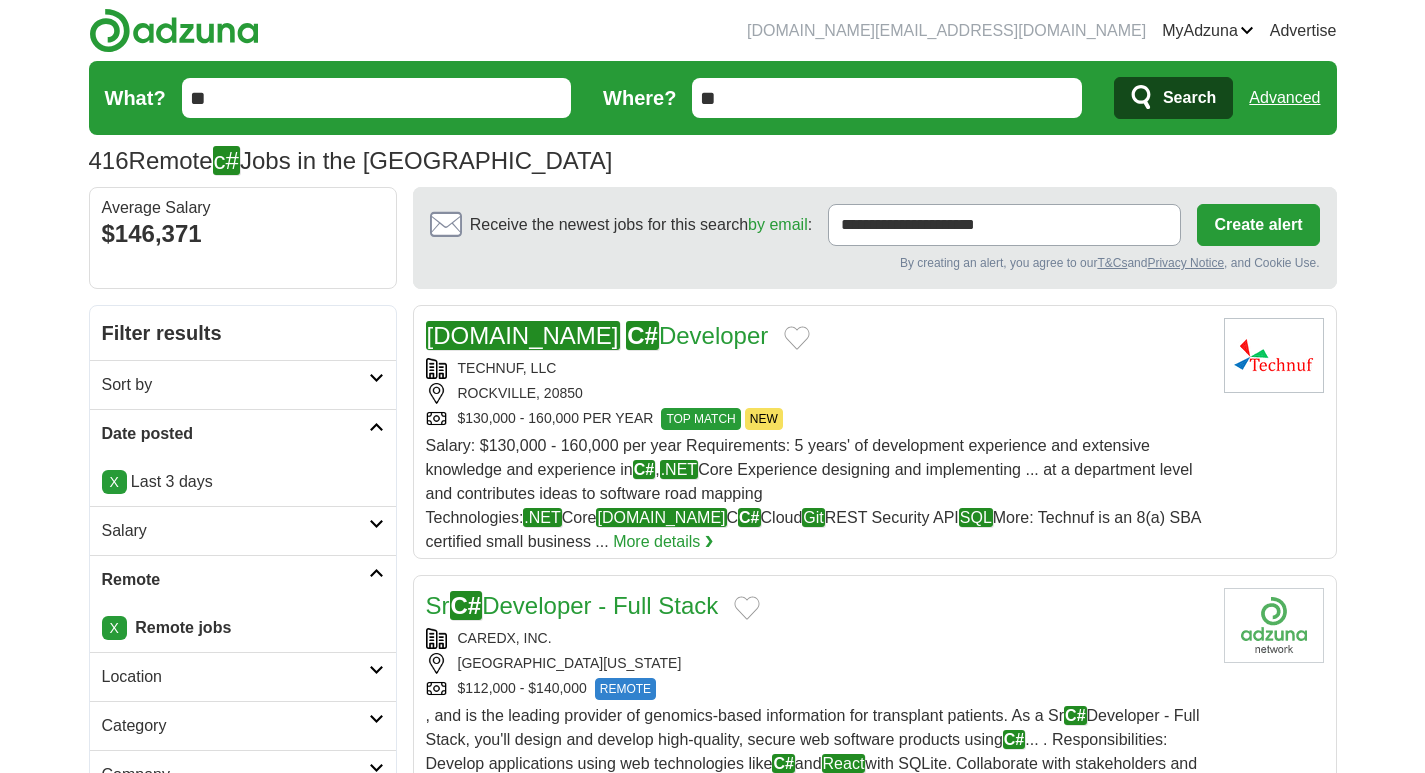 scroll, scrollTop: 0, scrollLeft: 0, axis: both 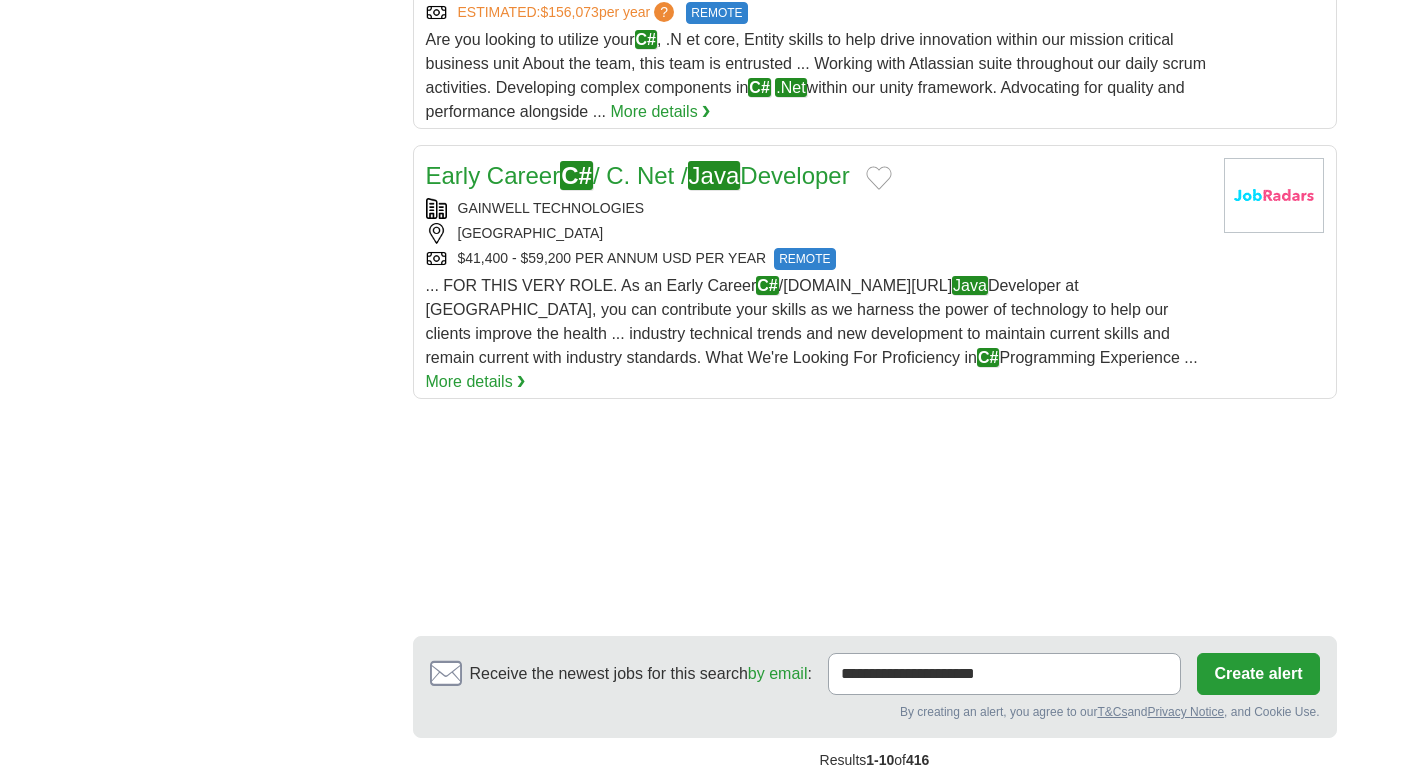 click on "2" at bounding box center (719, 804) 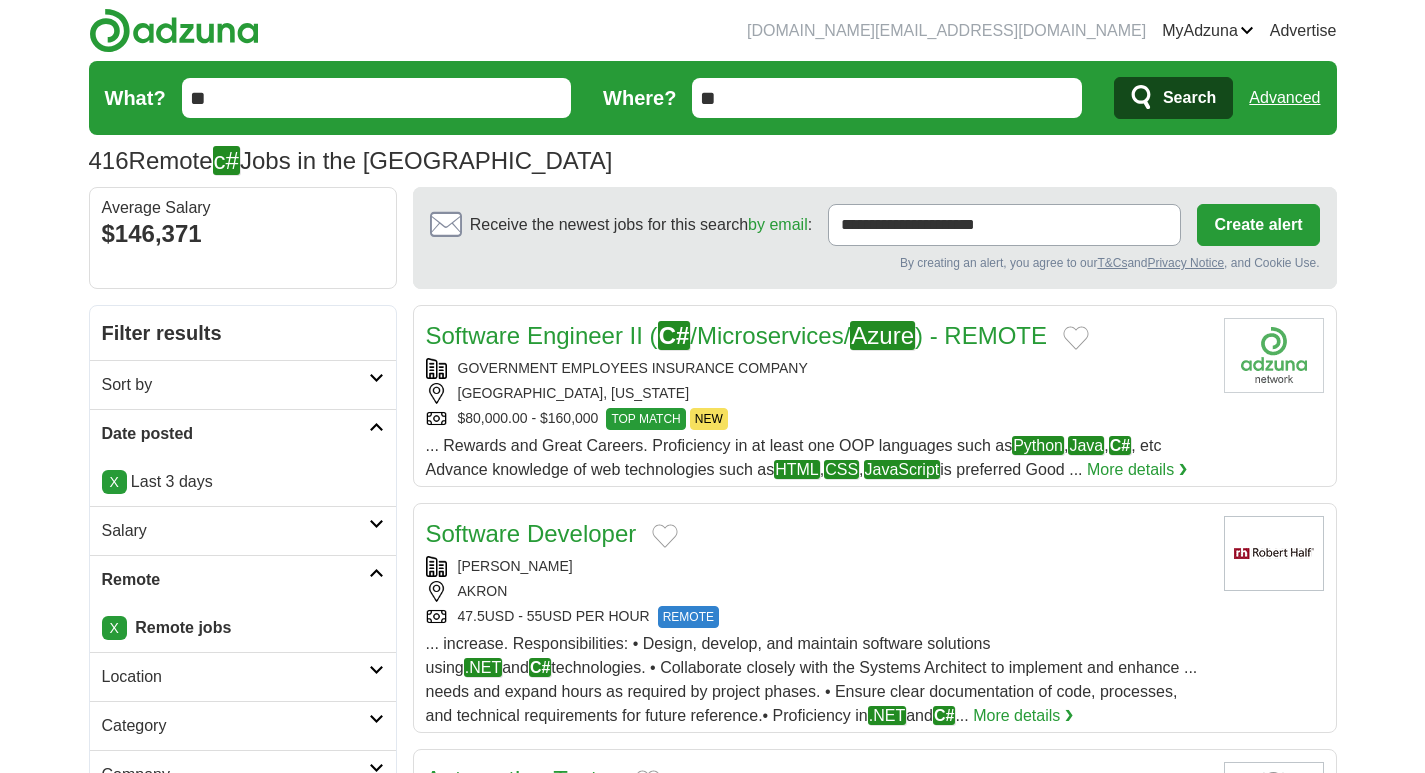scroll, scrollTop: 0, scrollLeft: 0, axis: both 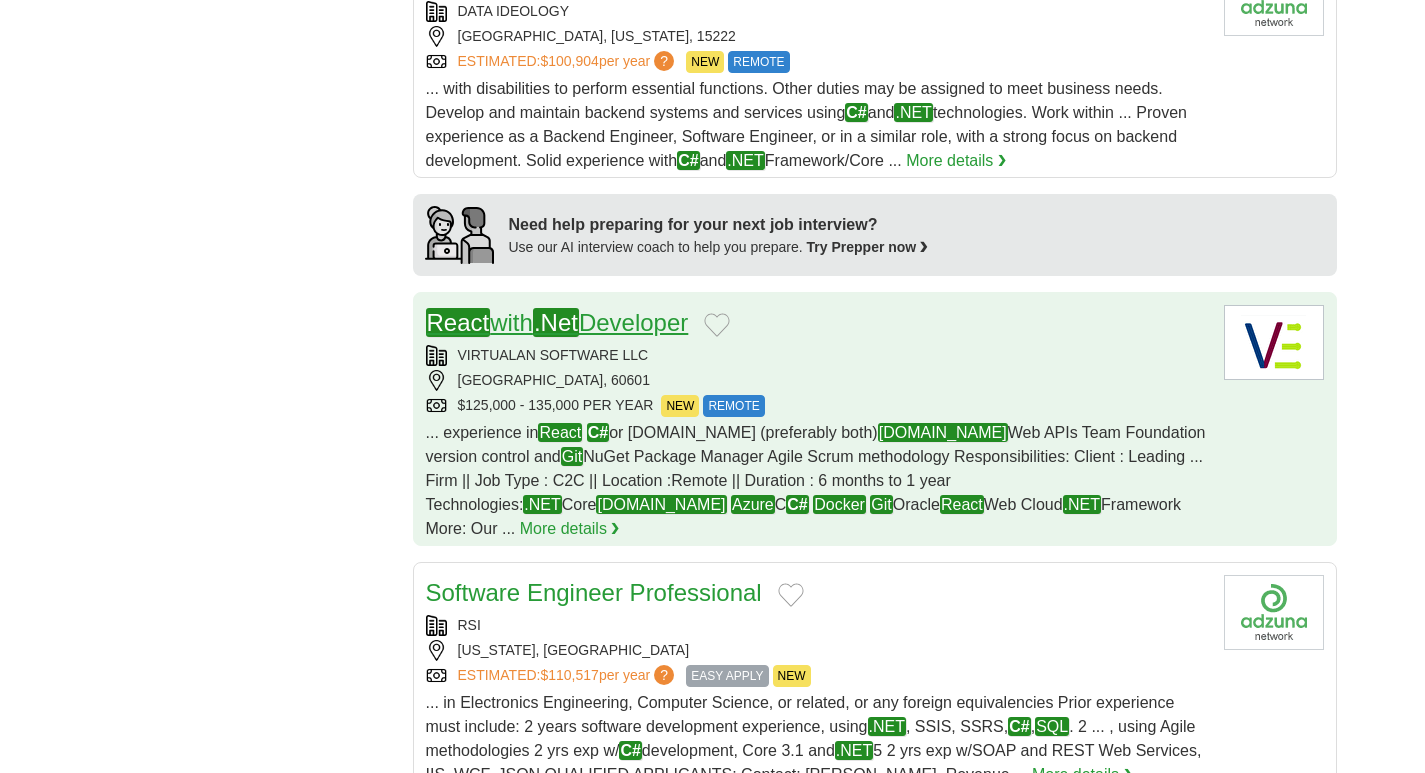 drag, startPoint x: 578, startPoint y: 299, endPoint x: 623, endPoint y: 310, distance: 46.32494 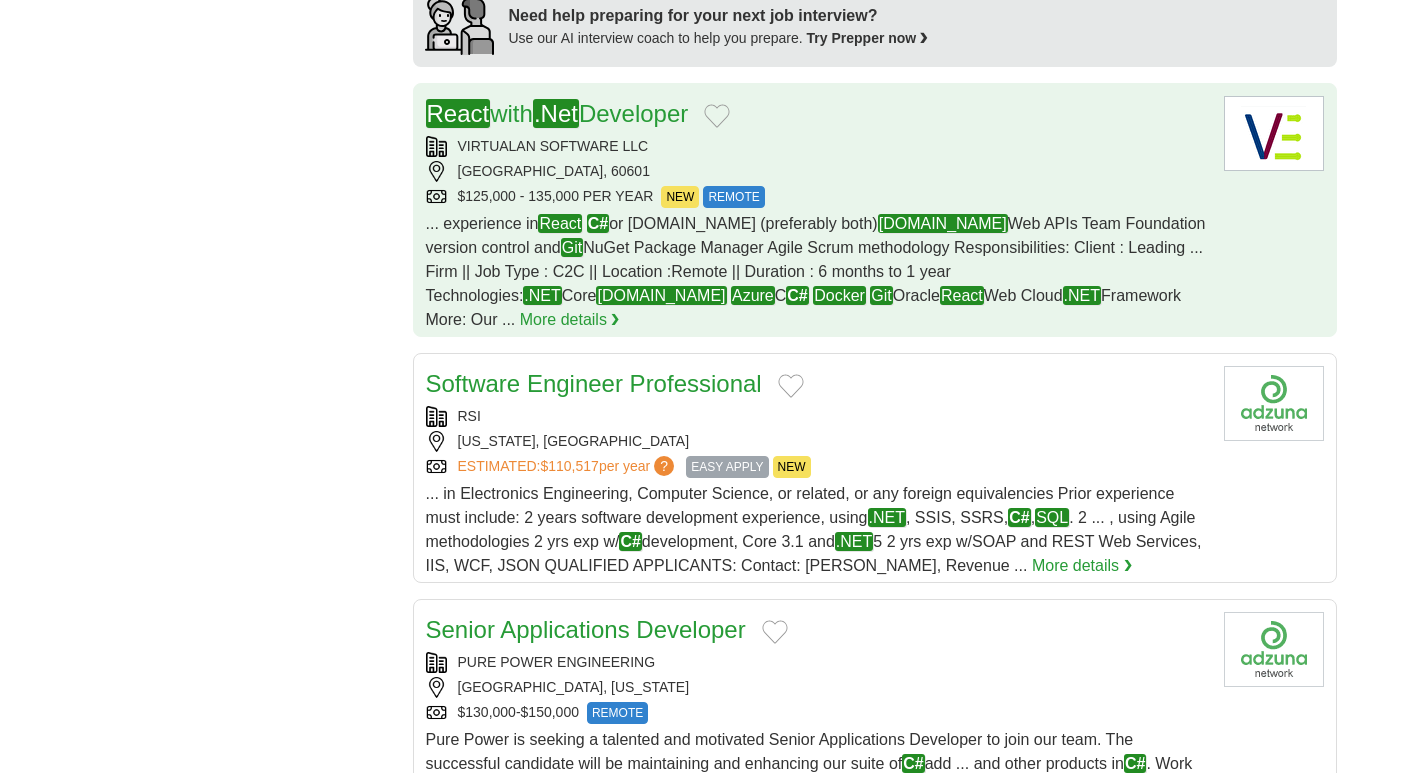 scroll, scrollTop: 1867, scrollLeft: 0, axis: vertical 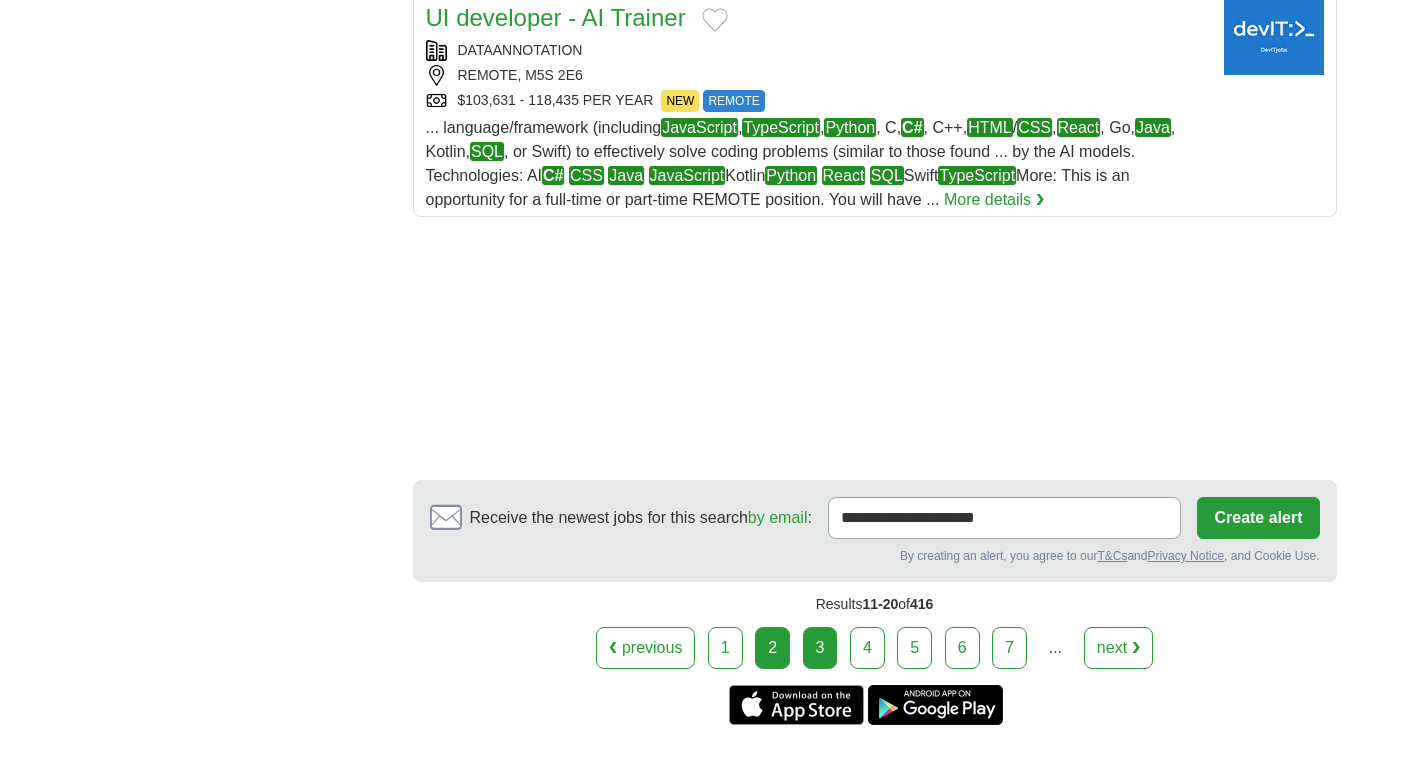 click on "3" at bounding box center [820, 648] 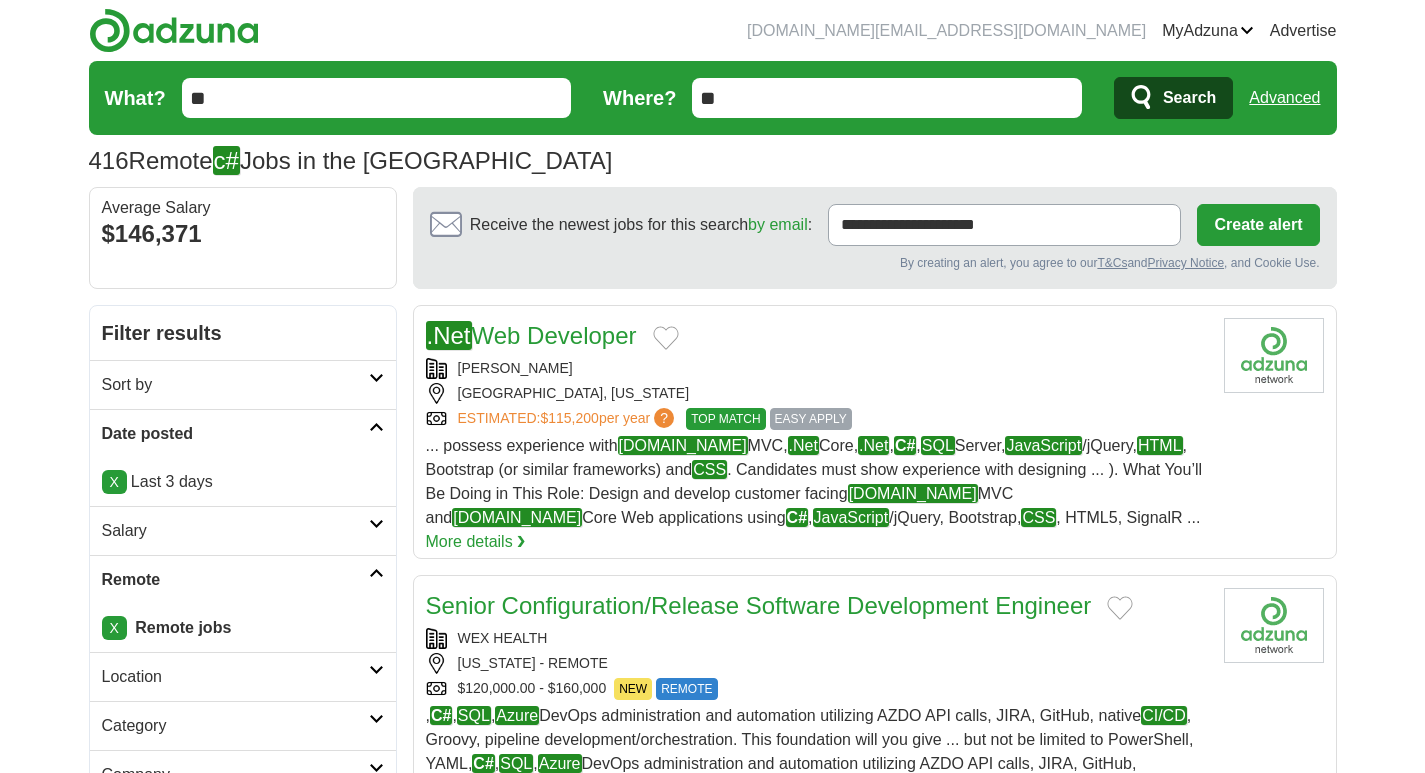 scroll, scrollTop: 267, scrollLeft: 0, axis: vertical 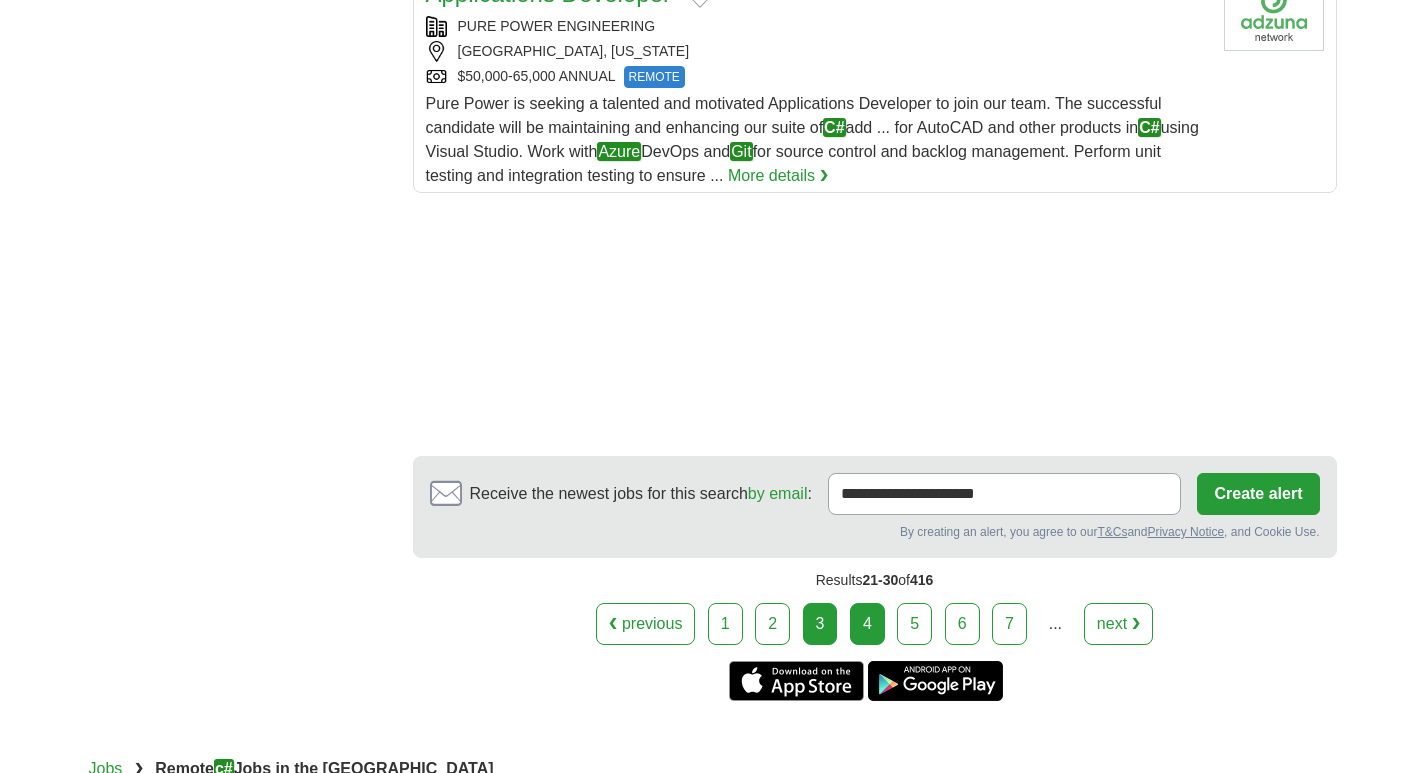 click on "4" at bounding box center (867, 624) 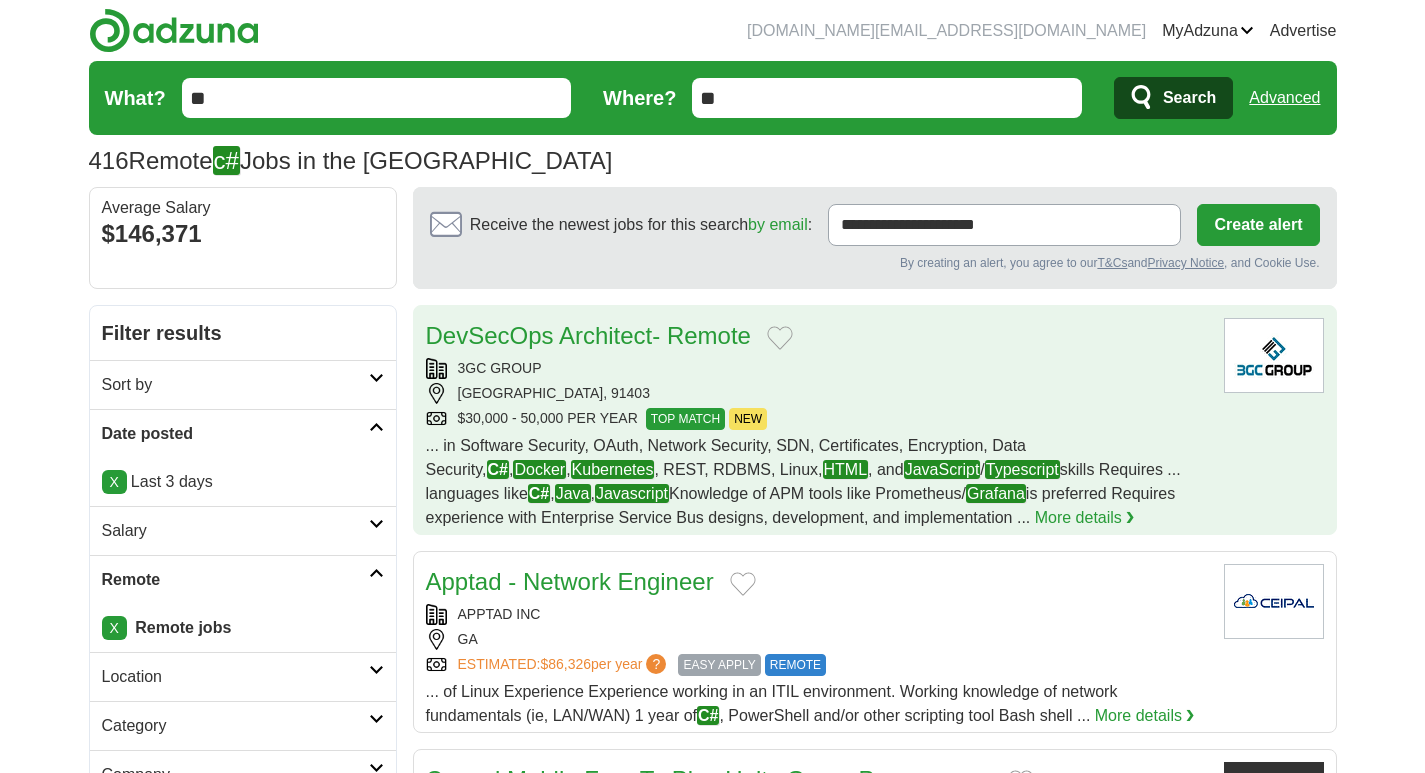 scroll, scrollTop: 129, scrollLeft: 0, axis: vertical 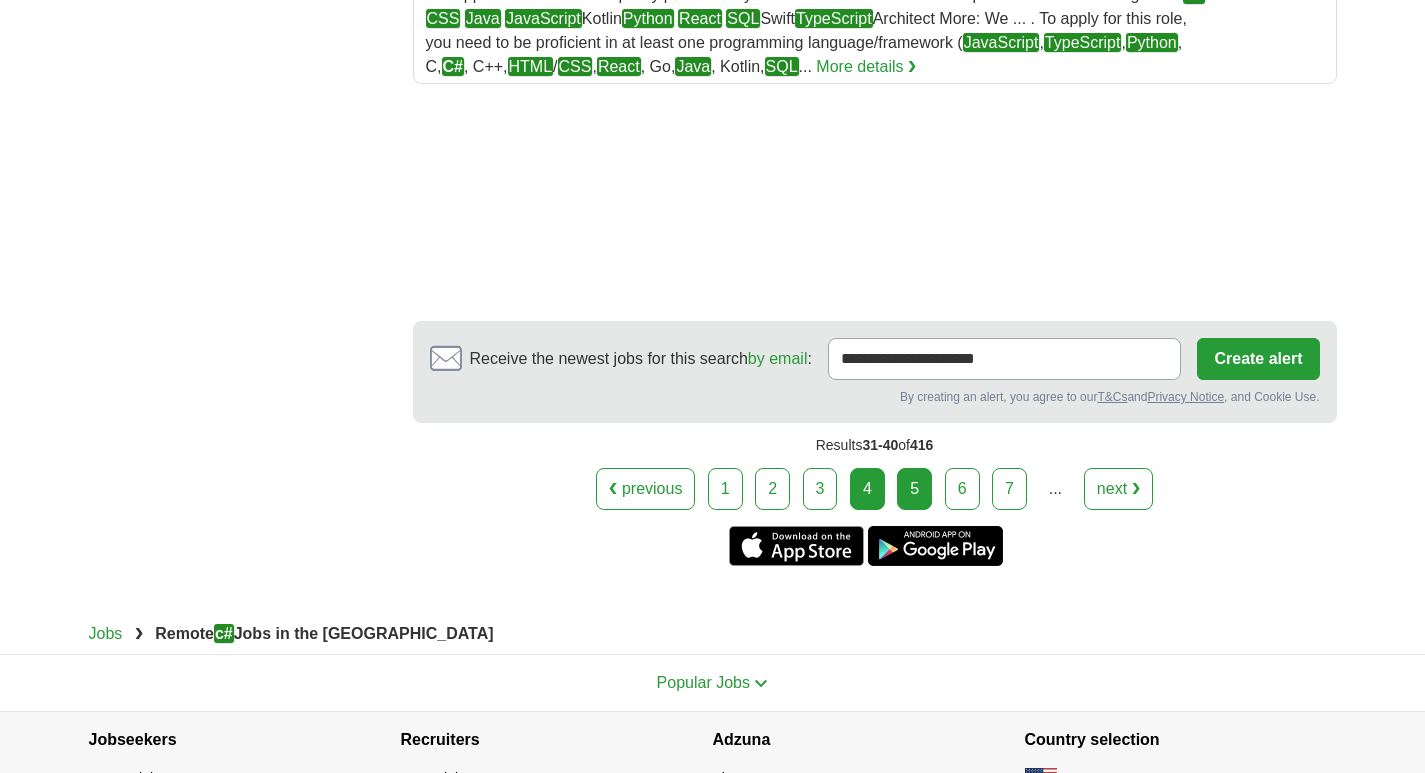 click on "5" at bounding box center [914, 489] 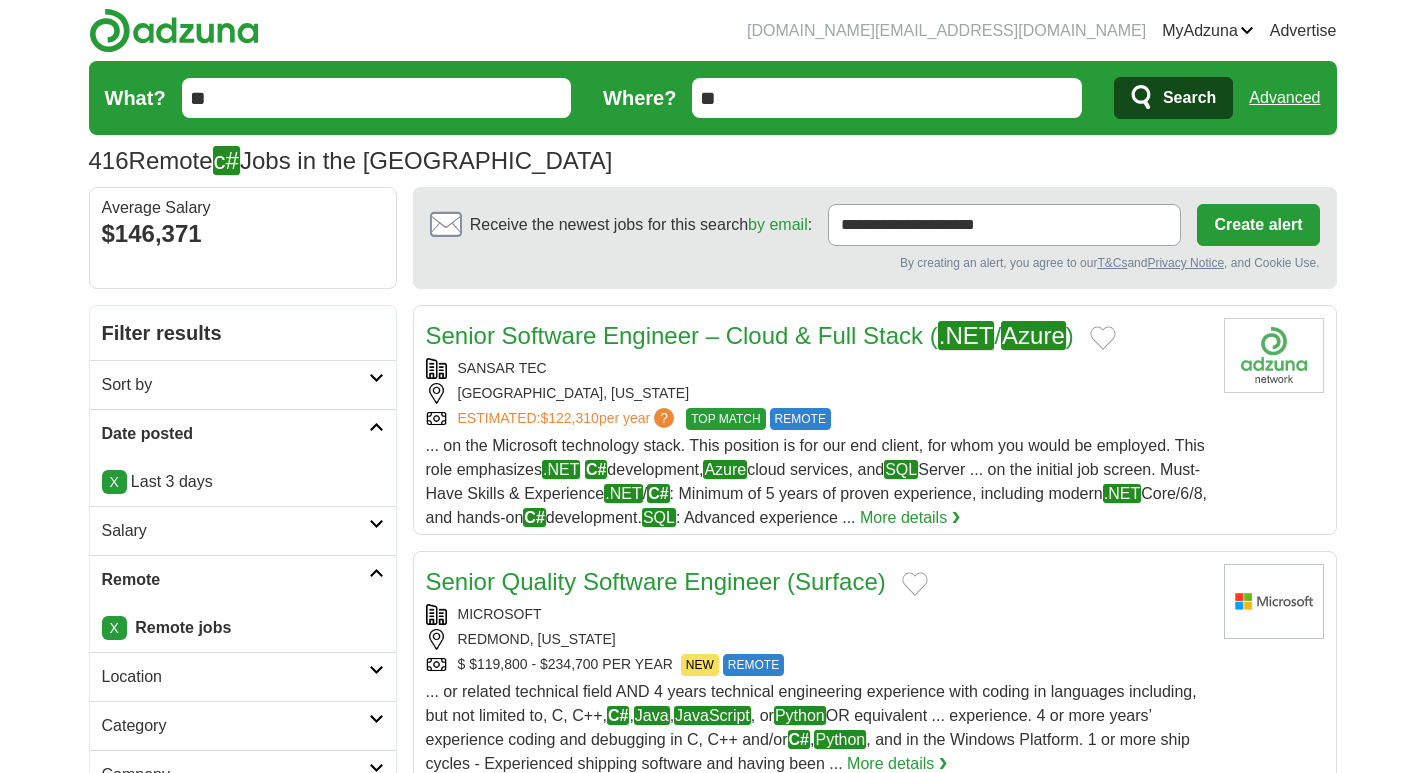 scroll, scrollTop: 133, scrollLeft: 0, axis: vertical 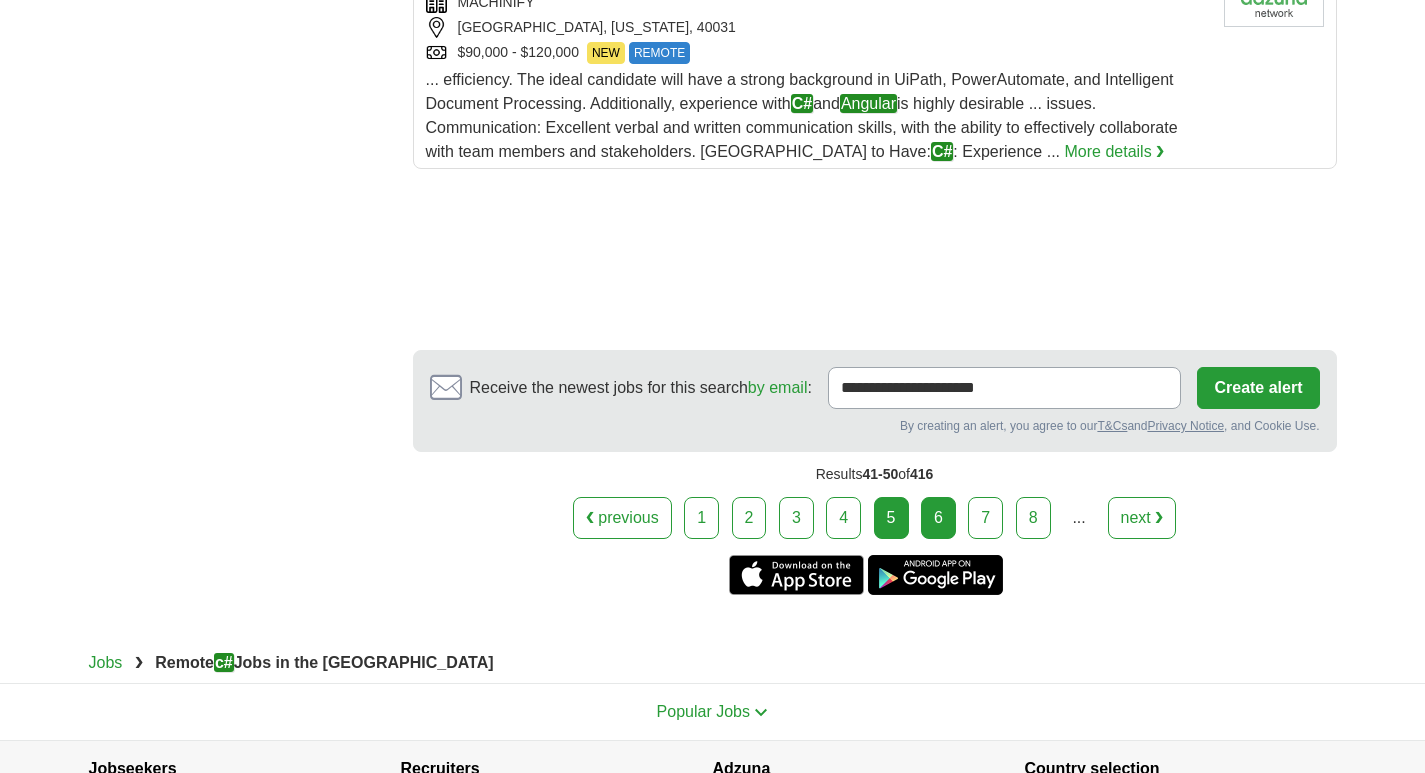 click on "6" at bounding box center (938, 518) 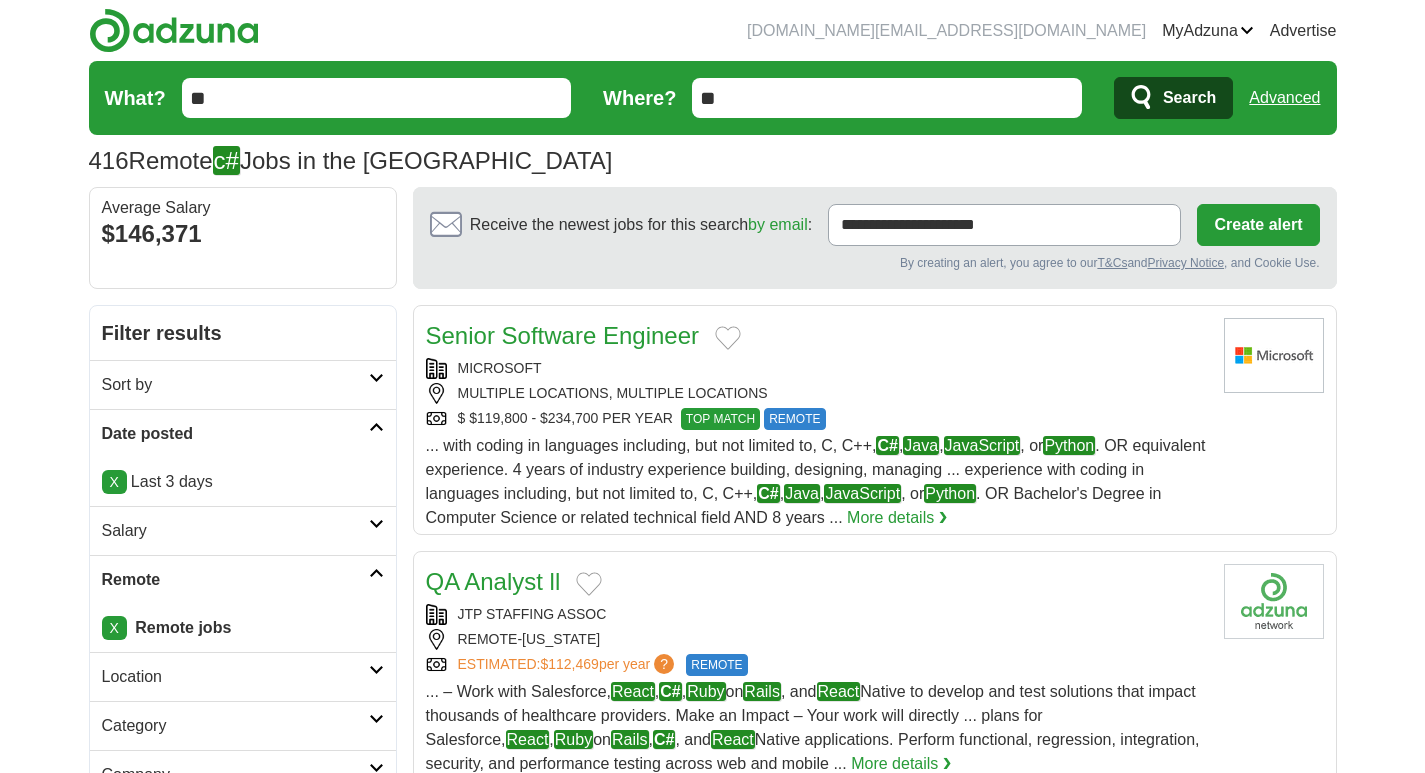 scroll, scrollTop: 933, scrollLeft: 0, axis: vertical 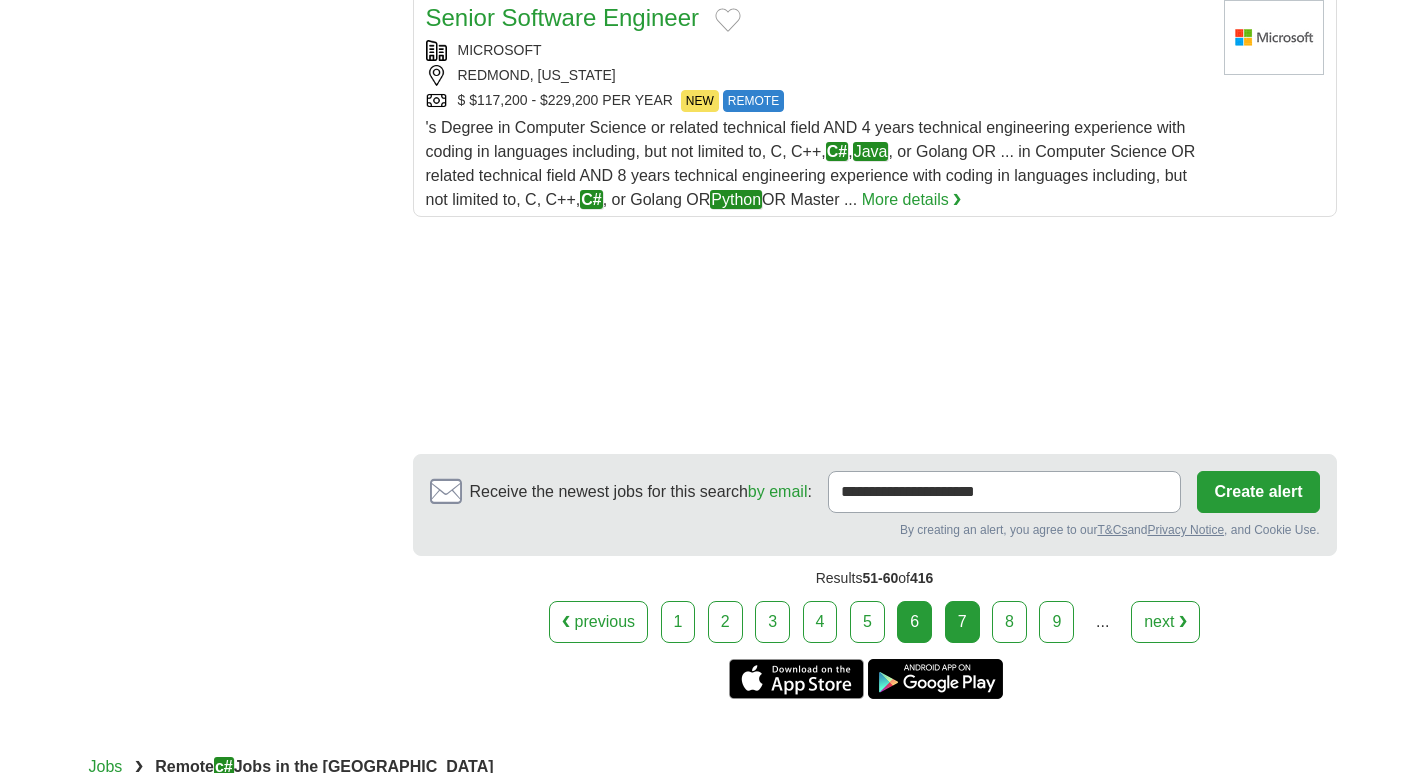 click on "7" at bounding box center (962, 622) 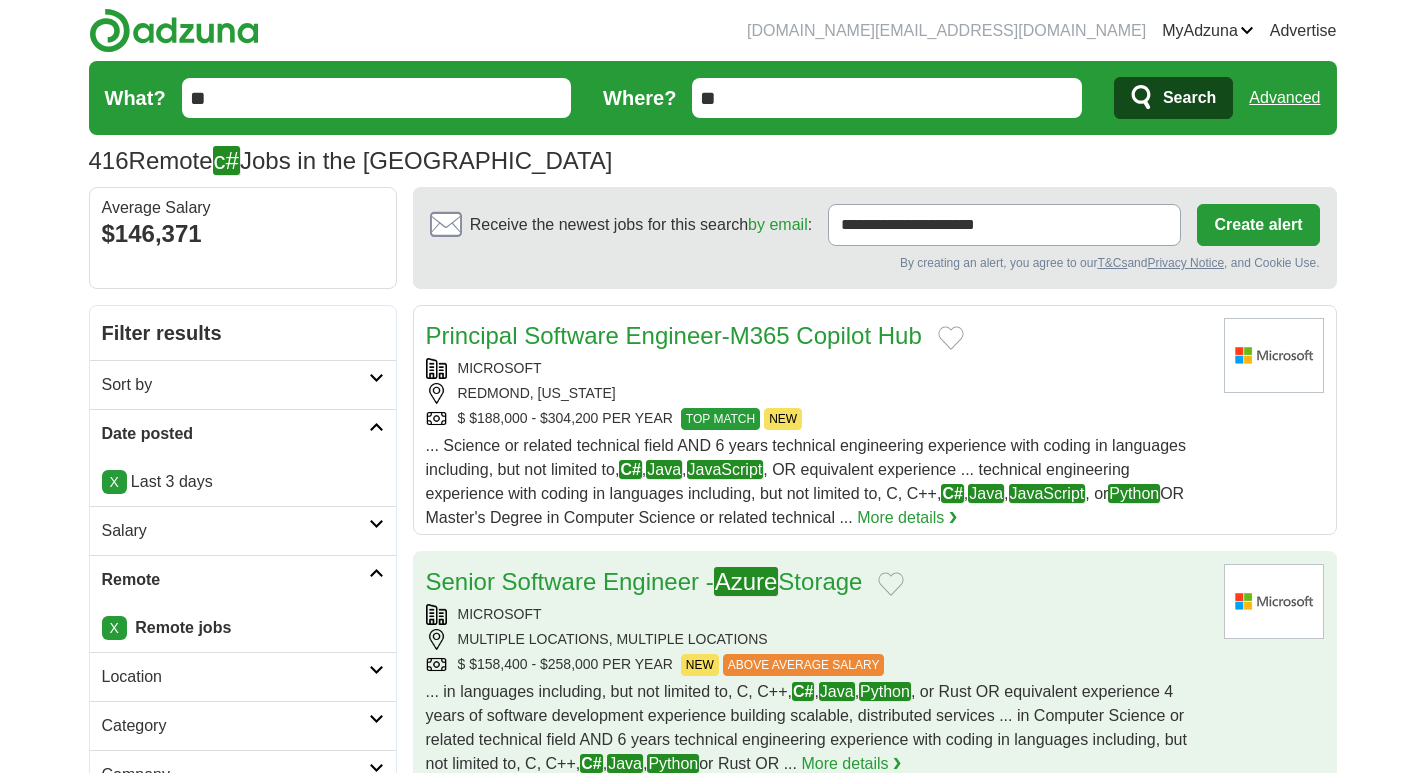 scroll, scrollTop: 0, scrollLeft: 0, axis: both 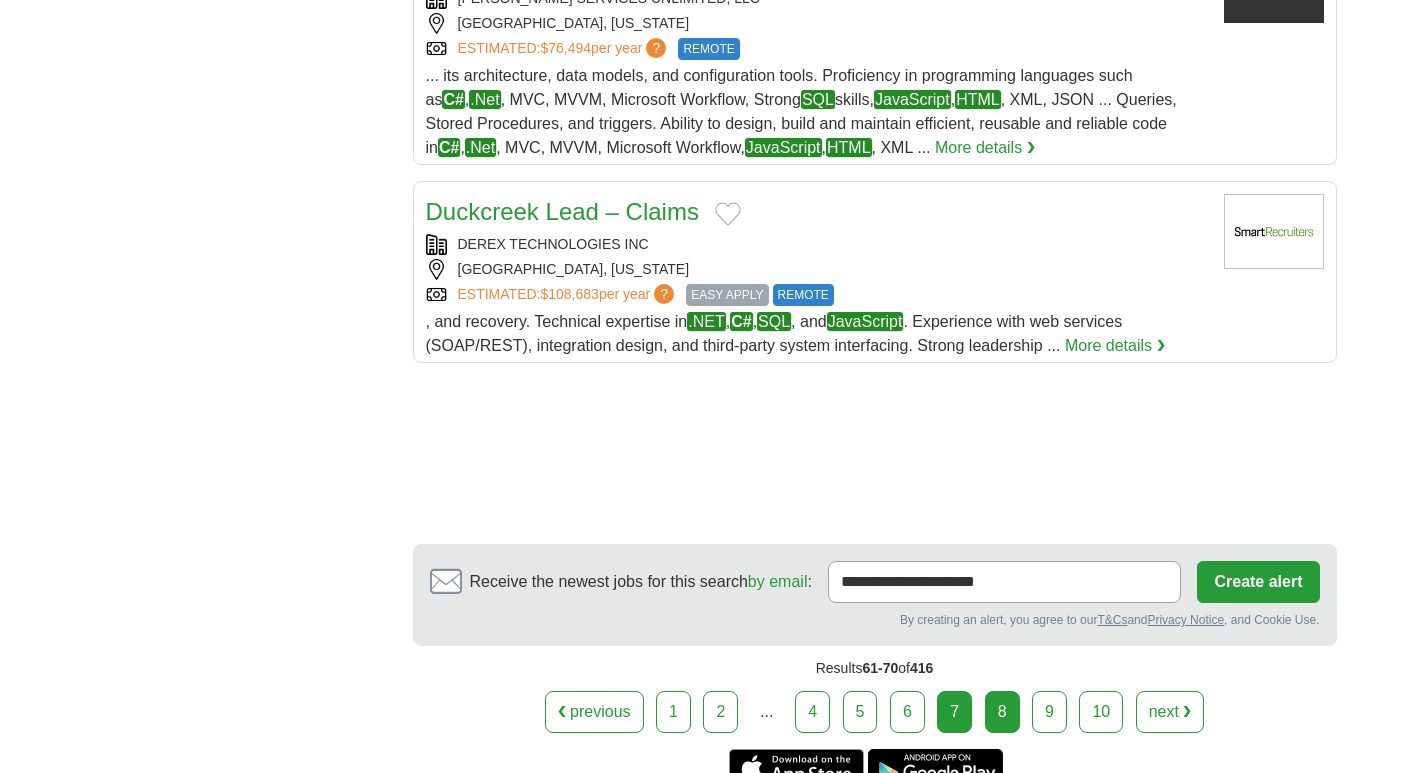 click on "8" at bounding box center [1002, 712] 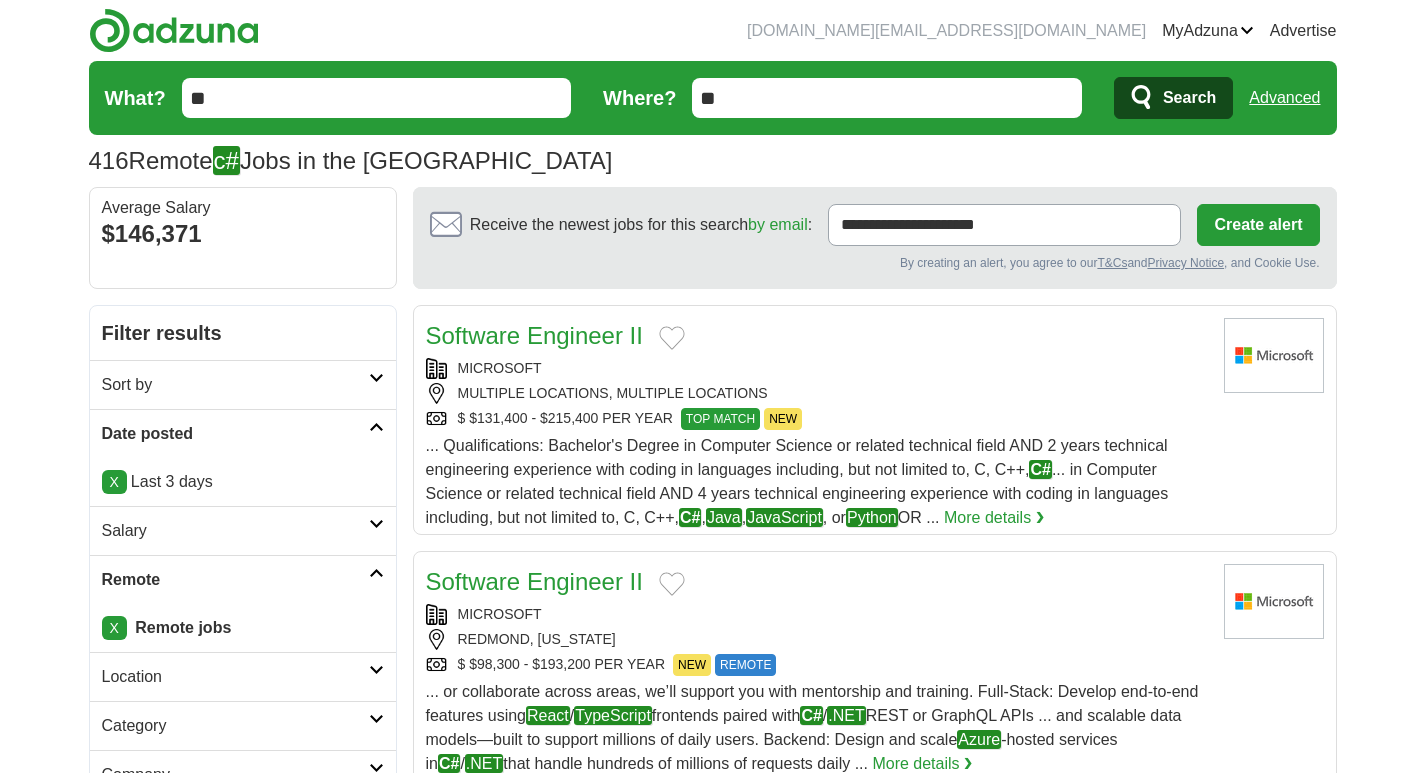 scroll, scrollTop: 634, scrollLeft: 0, axis: vertical 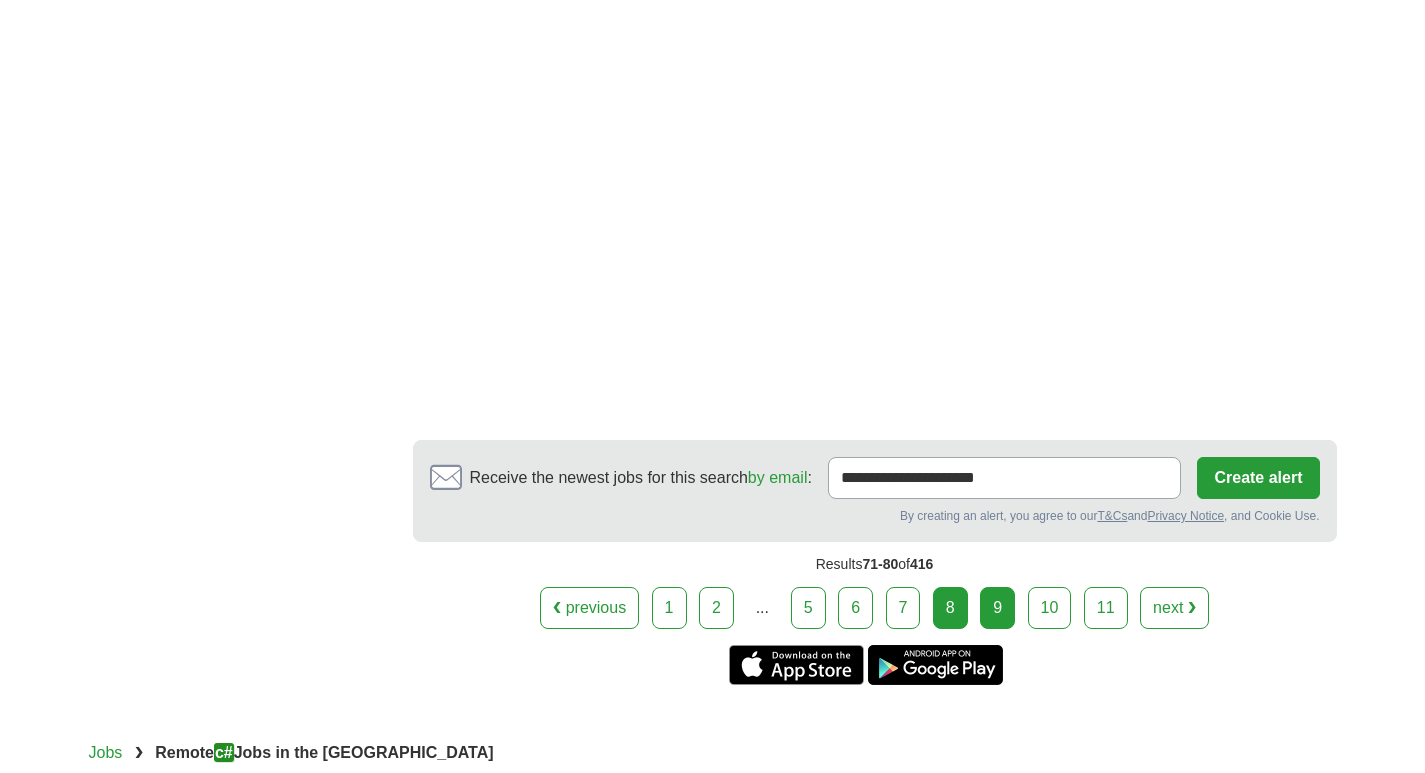 click on "9" at bounding box center [997, 608] 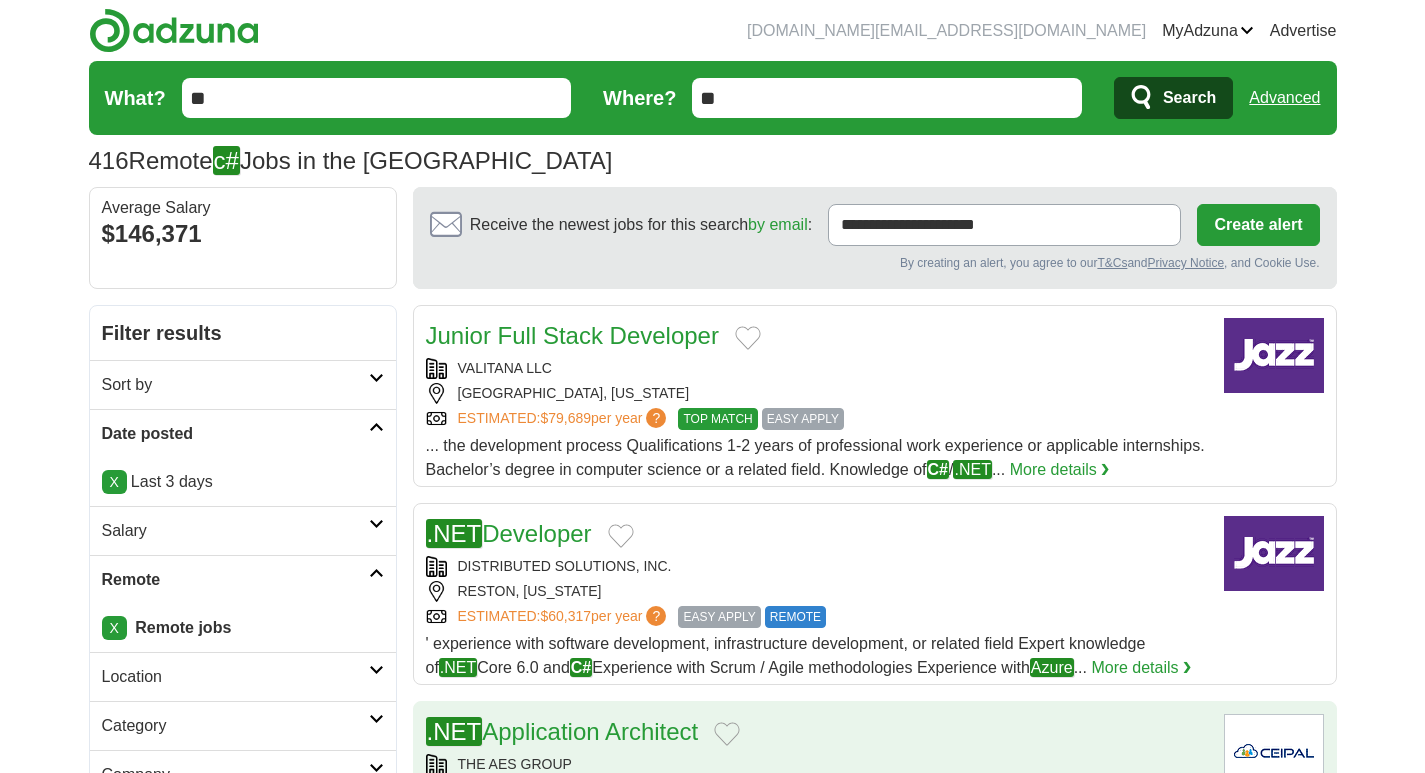 scroll, scrollTop: 267, scrollLeft: 0, axis: vertical 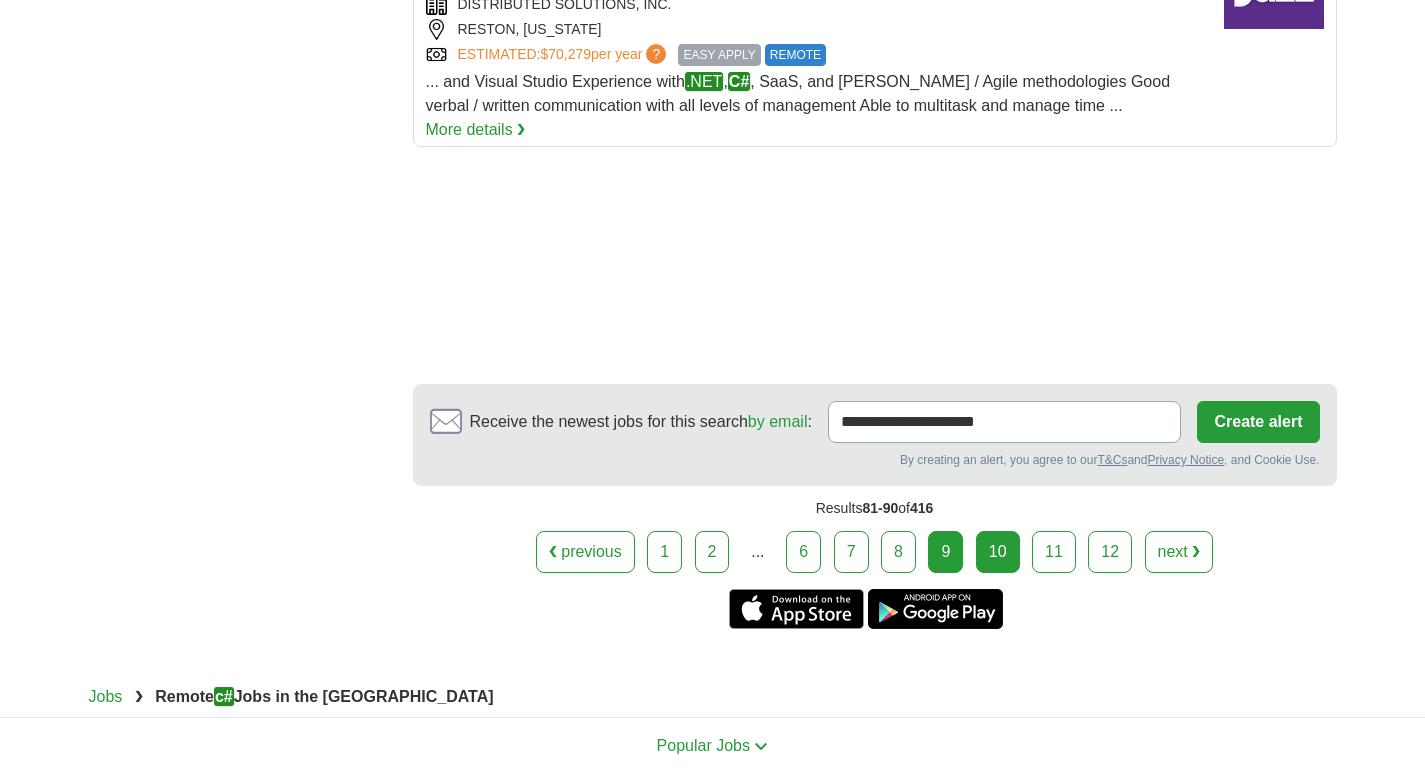 click on "10" at bounding box center [998, 552] 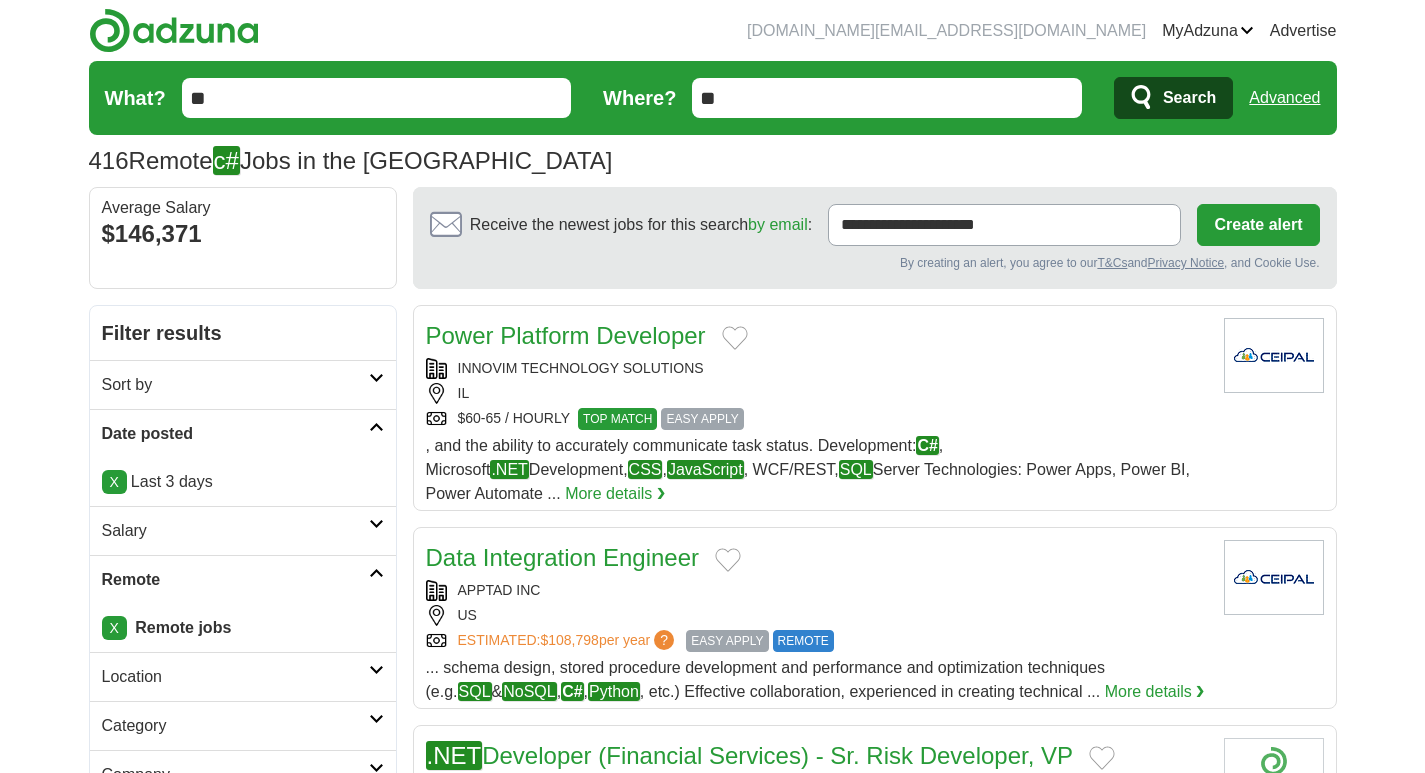 scroll, scrollTop: 267, scrollLeft: 0, axis: vertical 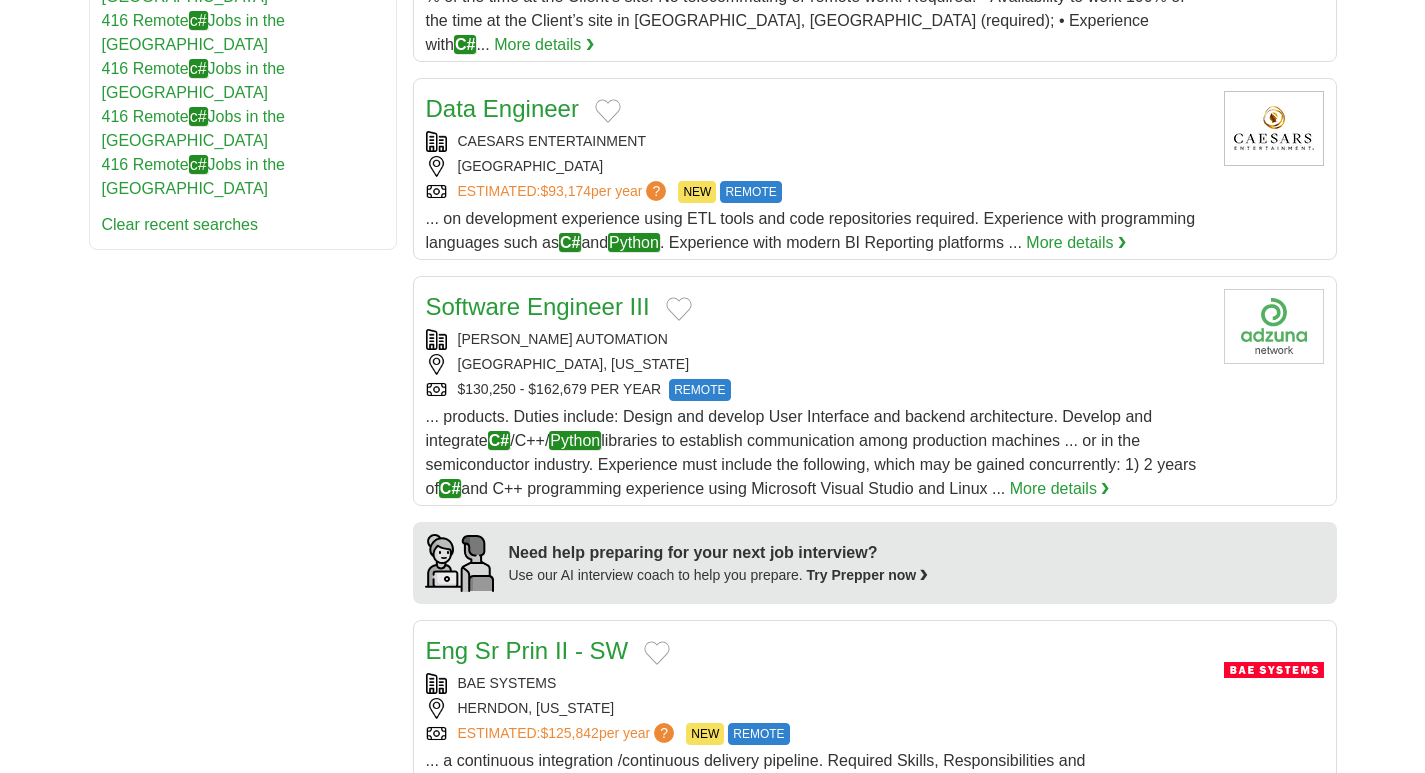 drag, startPoint x: 496, startPoint y: 64, endPoint x: 259, endPoint y: 221, distance: 284.28506 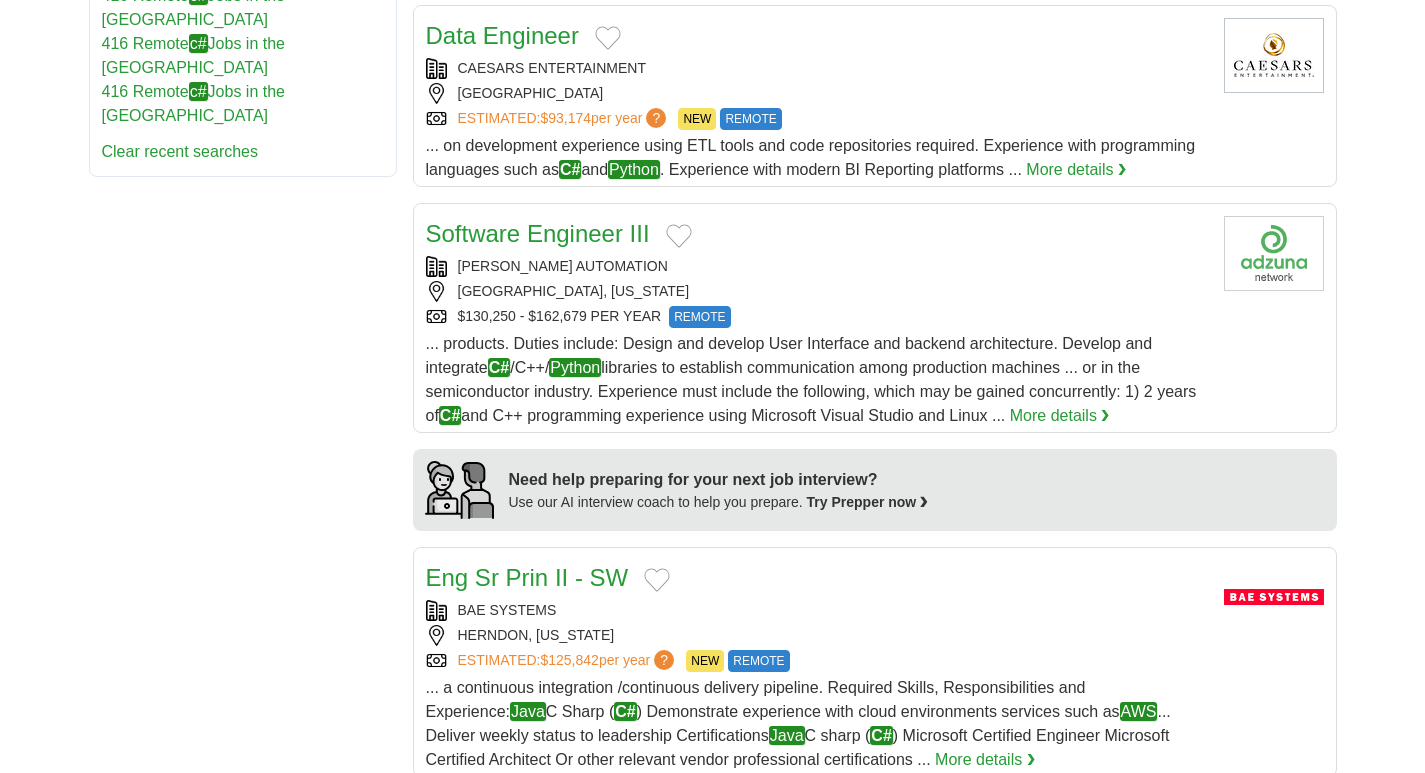 scroll, scrollTop: 1333, scrollLeft: 0, axis: vertical 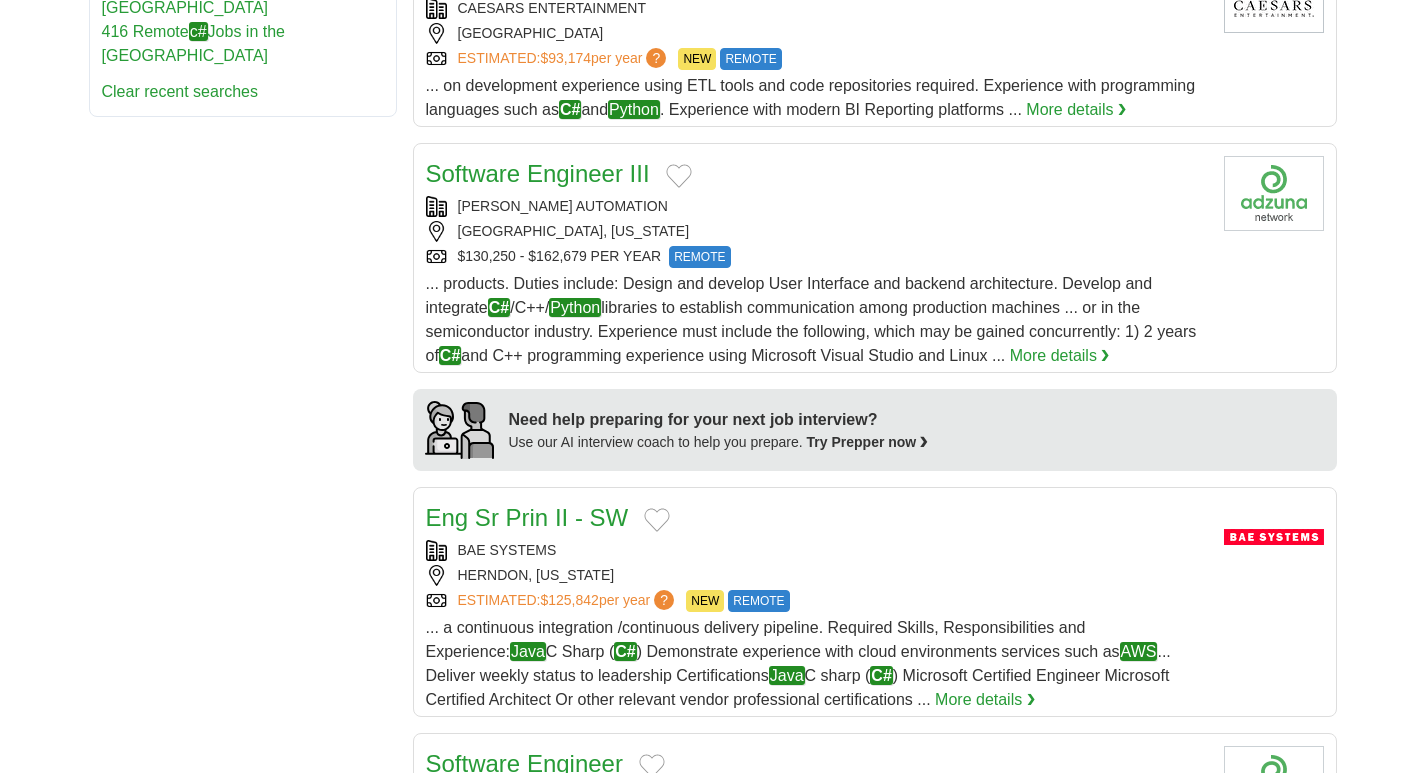 drag, startPoint x: 482, startPoint y: 129, endPoint x: 253, endPoint y: 207, distance: 241.9194 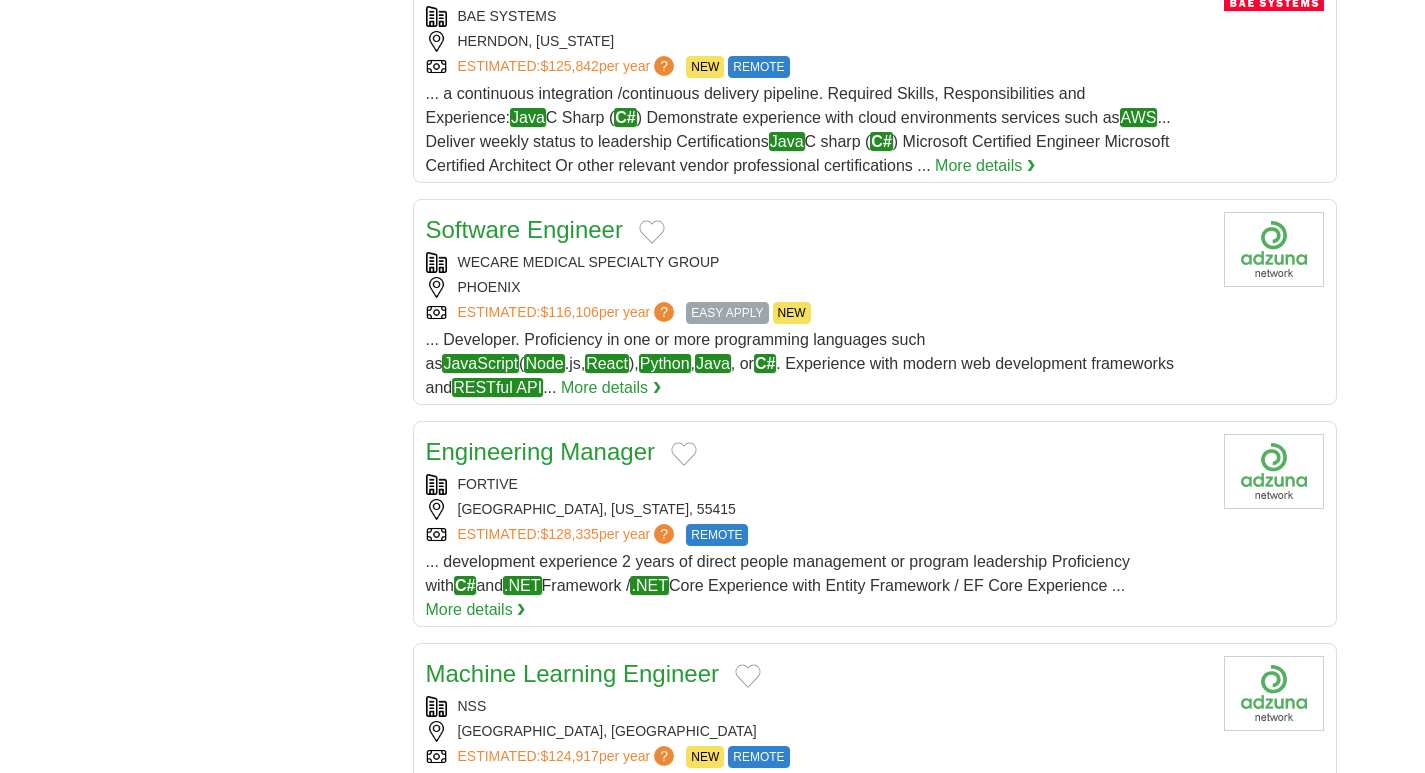 scroll, scrollTop: 2000, scrollLeft: 0, axis: vertical 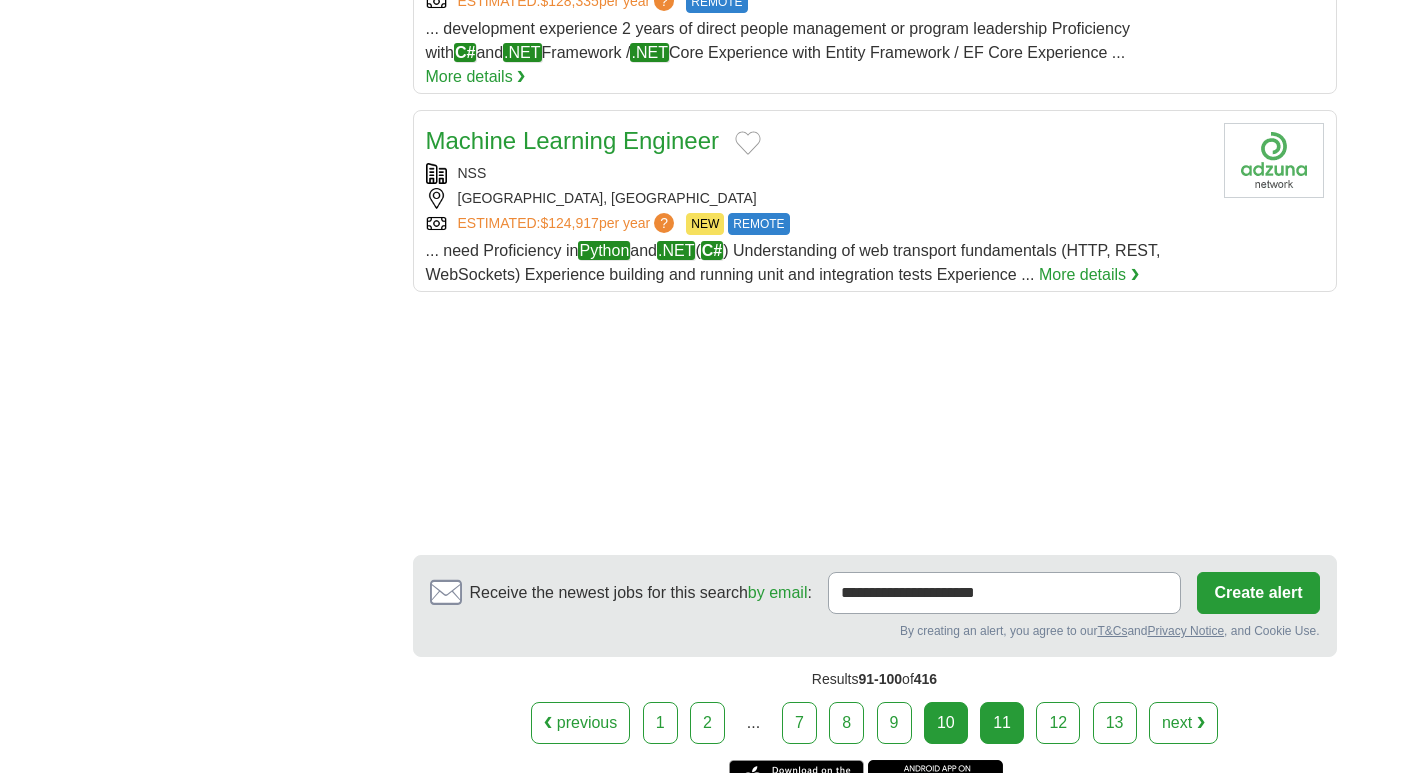 click on "11" at bounding box center (1002, 723) 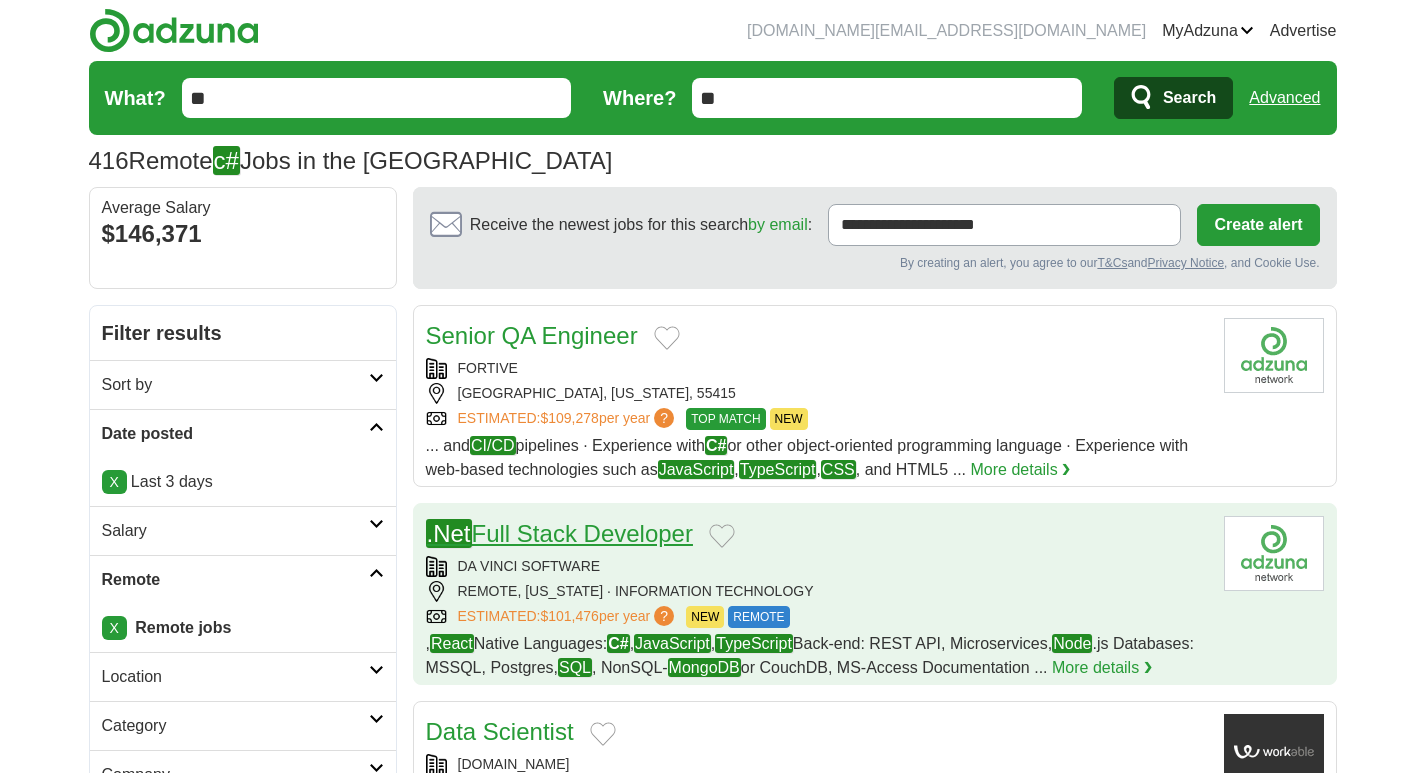 scroll, scrollTop: 400, scrollLeft: 0, axis: vertical 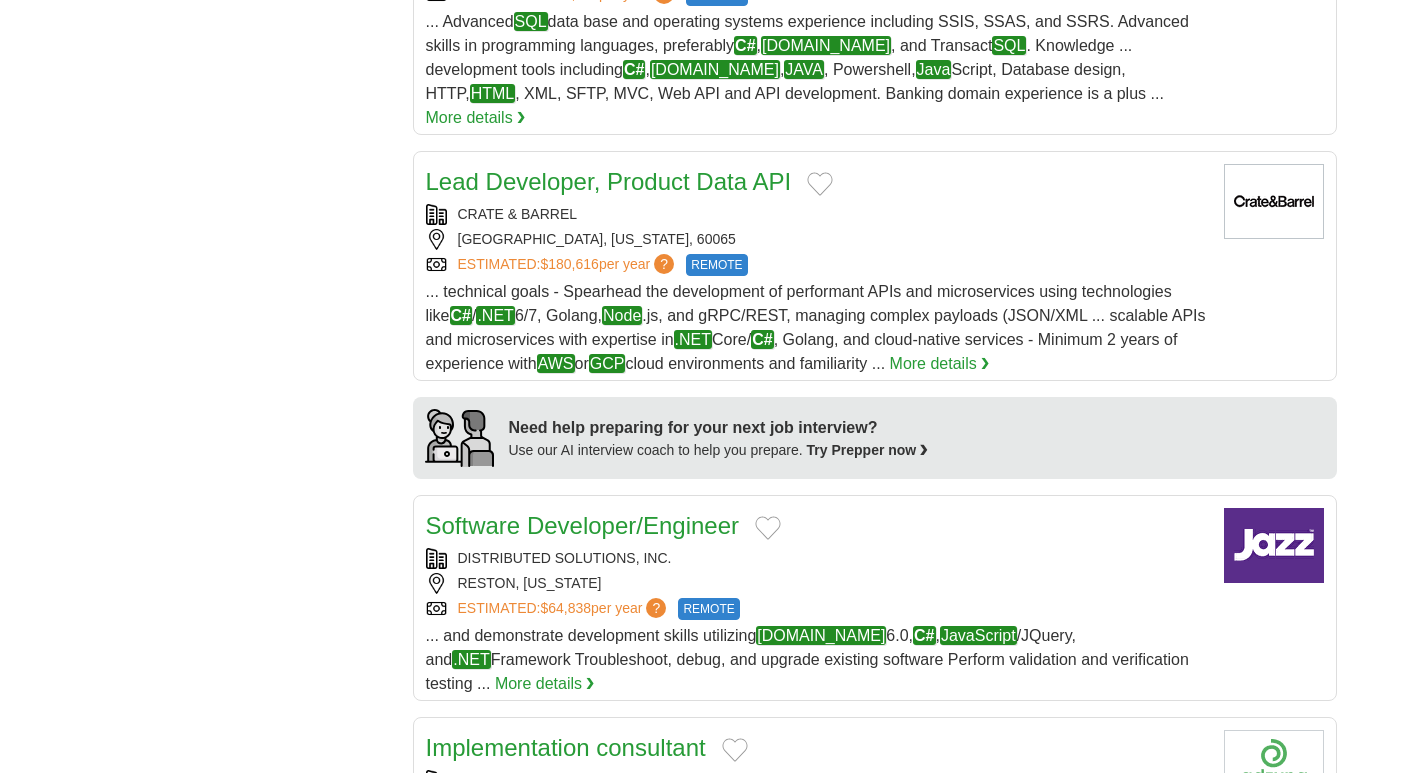 drag, startPoint x: 542, startPoint y: 47, endPoint x: 209, endPoint y: 270, distance: 400.77176 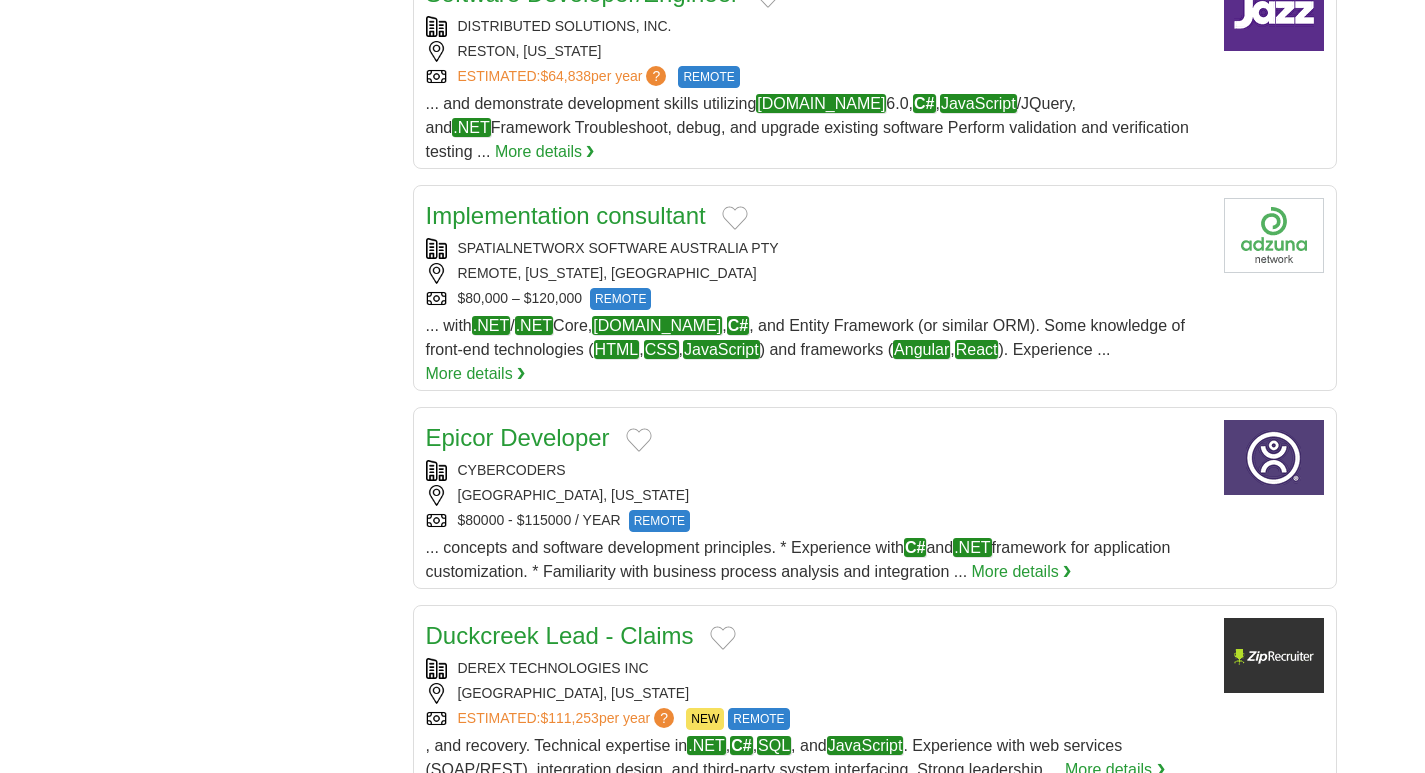 scroll, scrollTop: 2000, scrollLeft: 0, axis: vertical 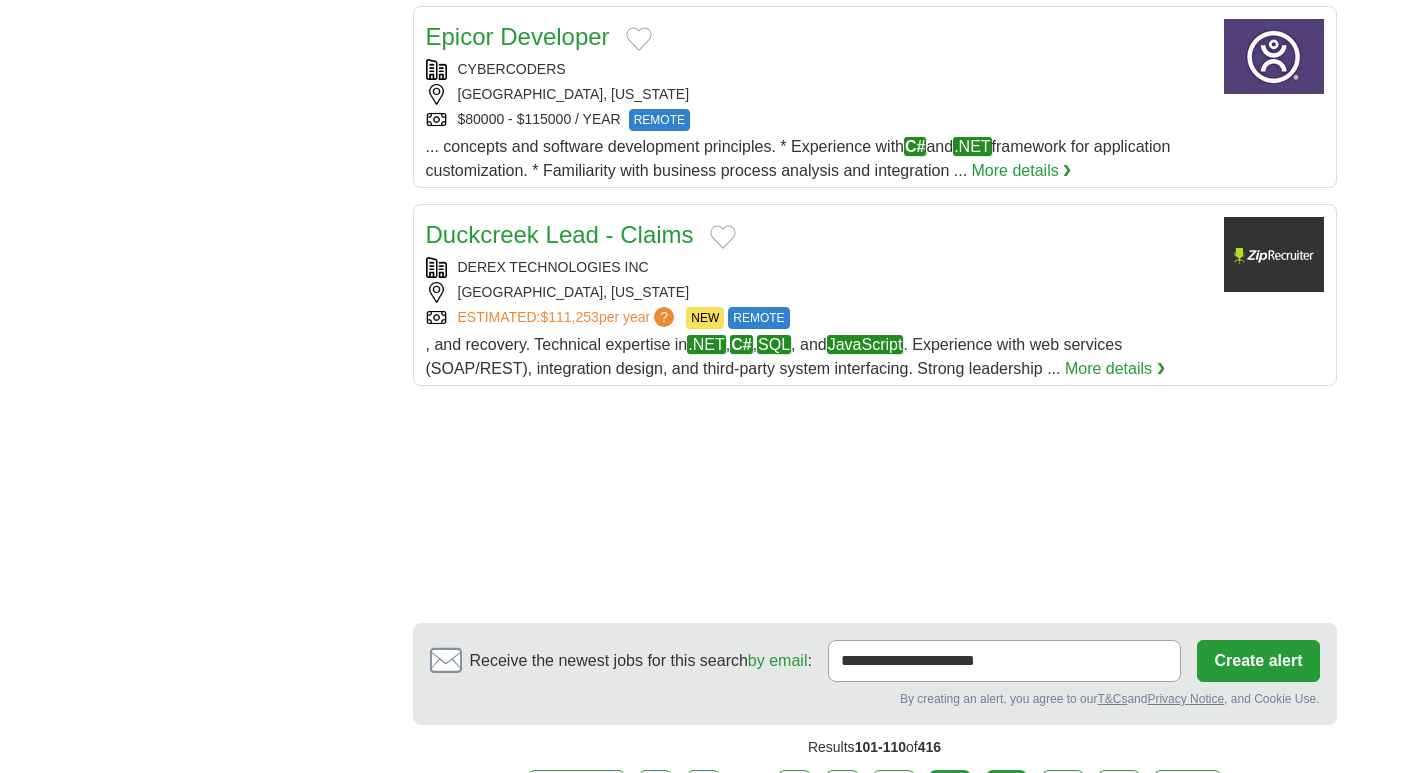click on "12" at bounding box center (1007, 791) 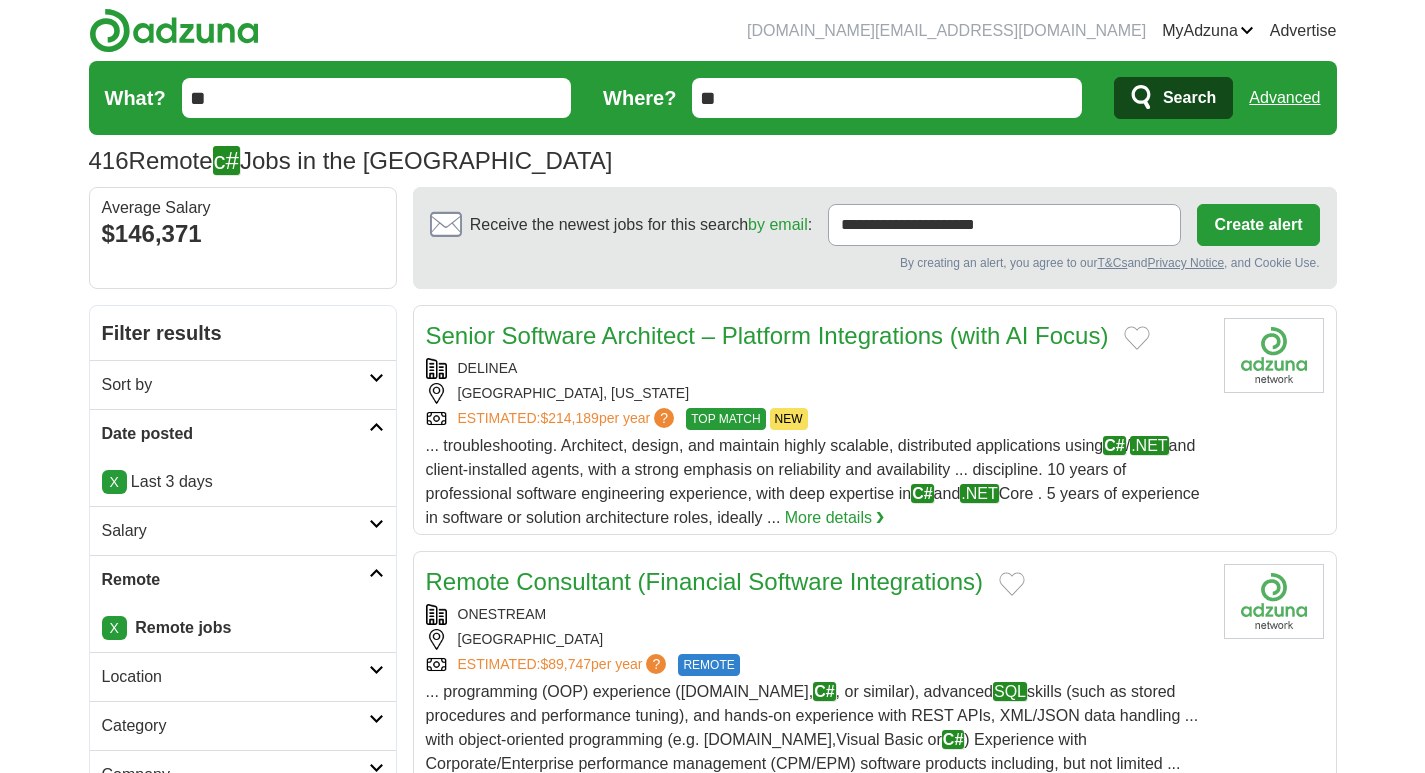 scroll, scrollTop: 133, scrollLeft: 0, axis: vertical 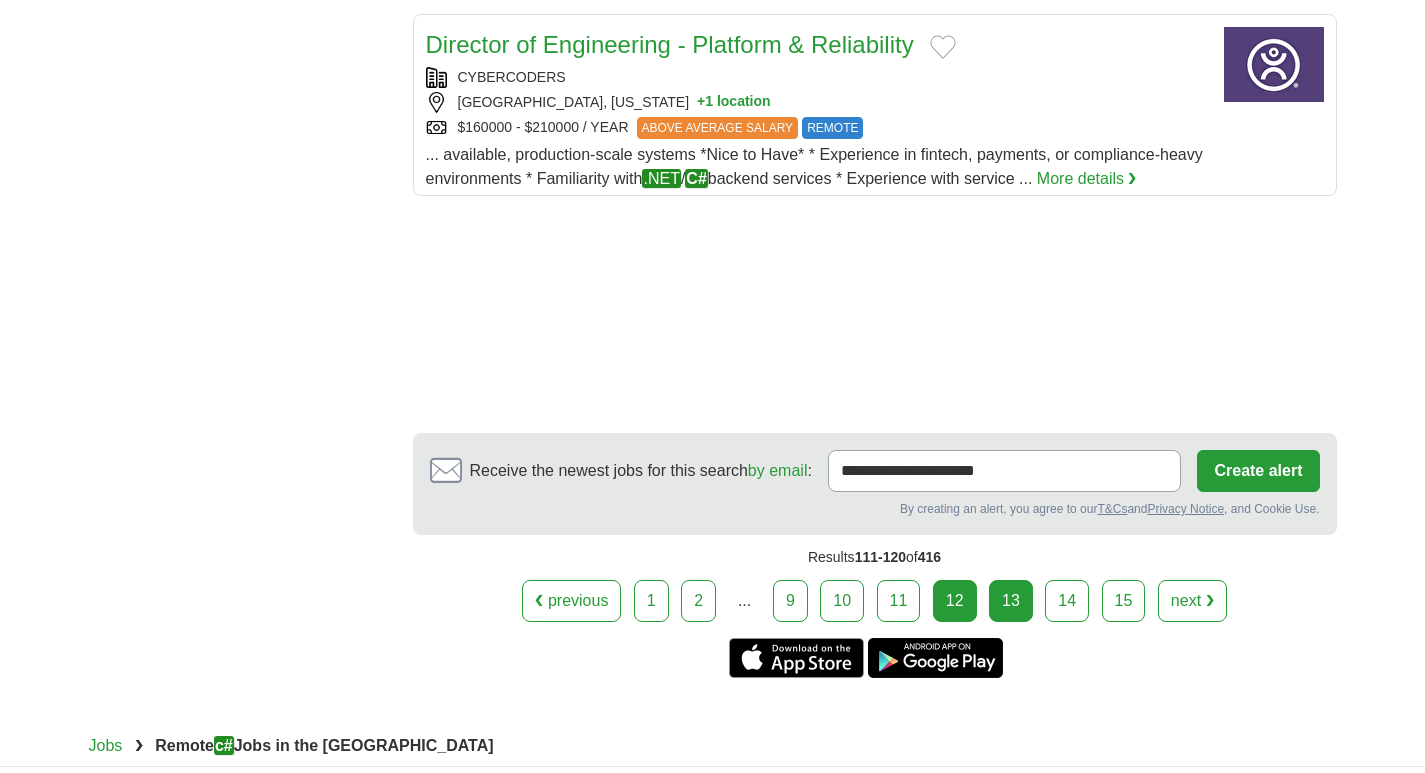 click on "13" at bounding box center [1011, 601] 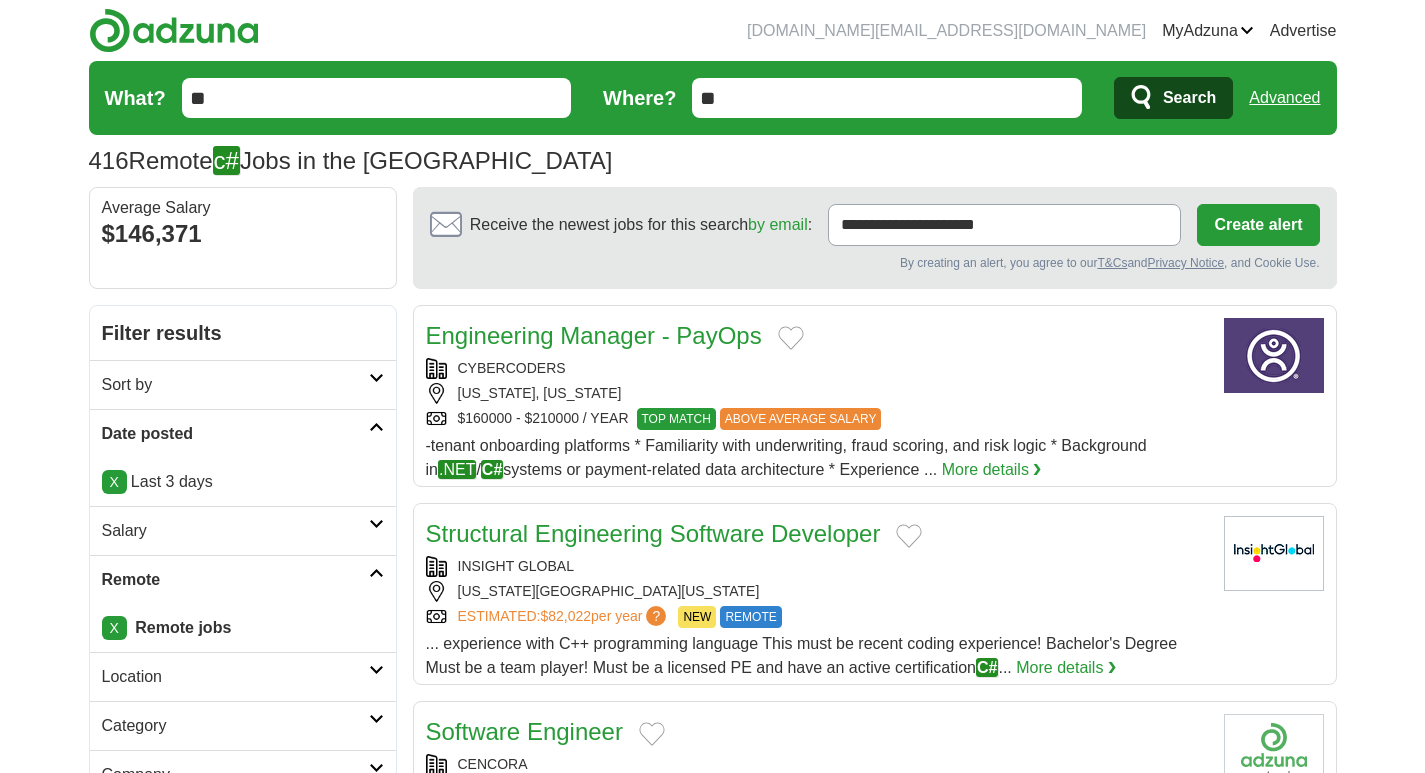 scroll, scrollTop: 533, scrollLeft: 0, axis: vertical 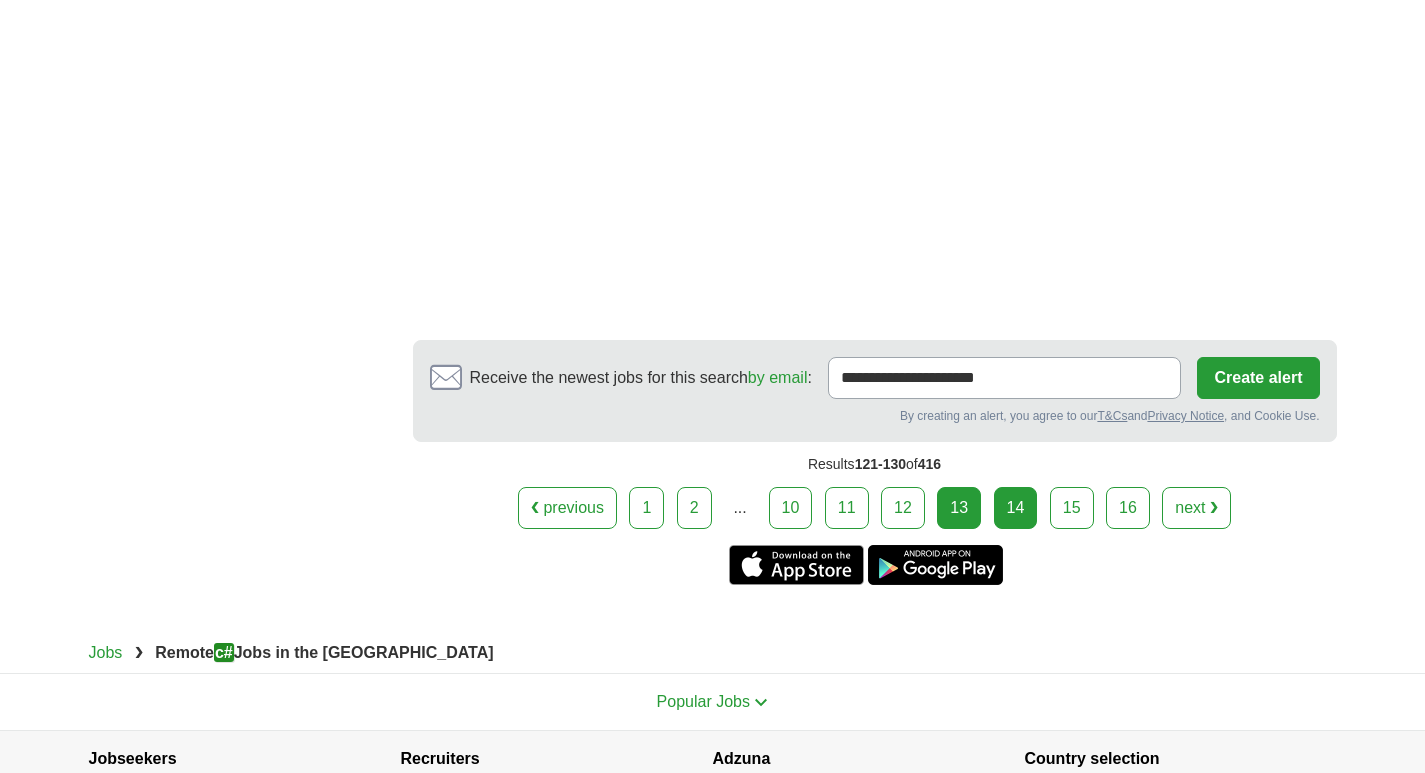 click on "14" at bounding box center (1016, 508) 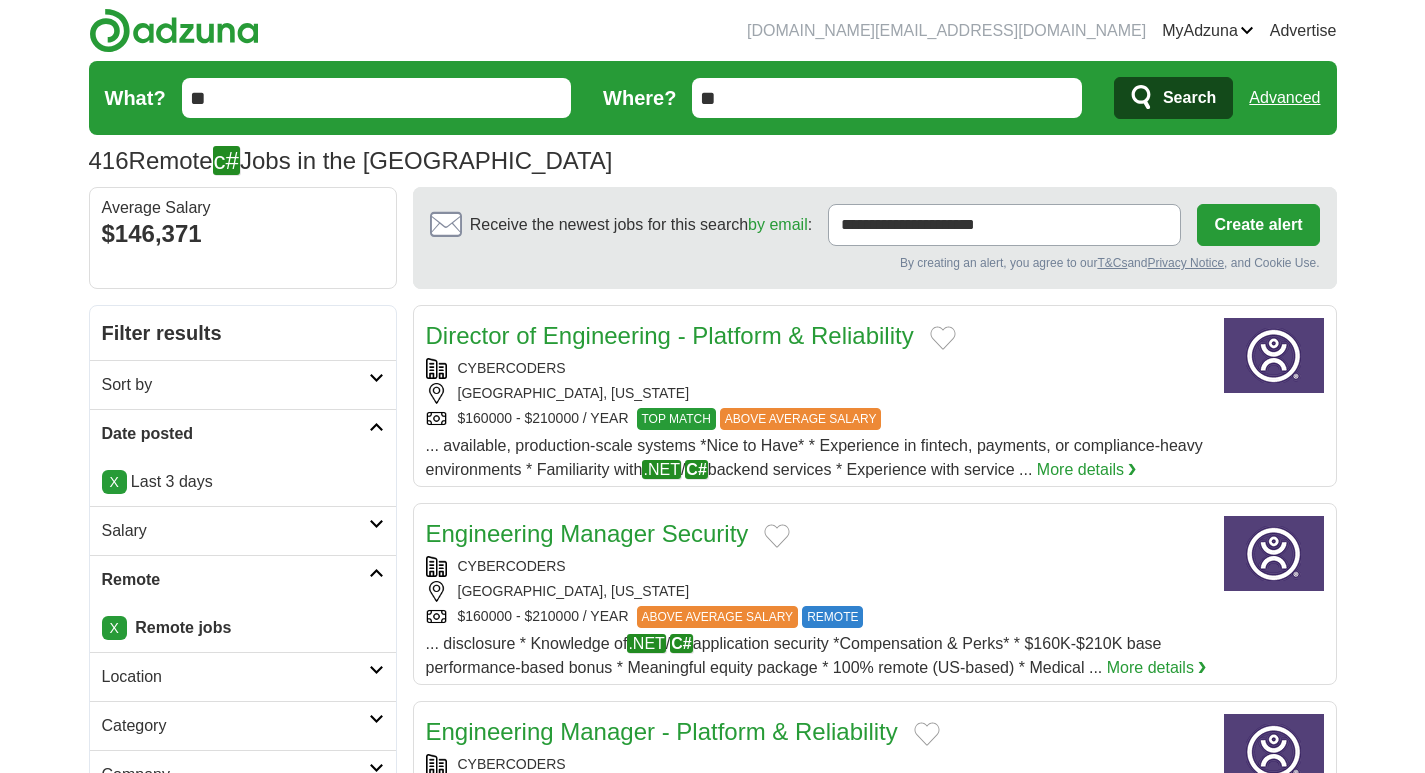 scroll, scrollTop: 0, scrollLeft: 0, axis: both 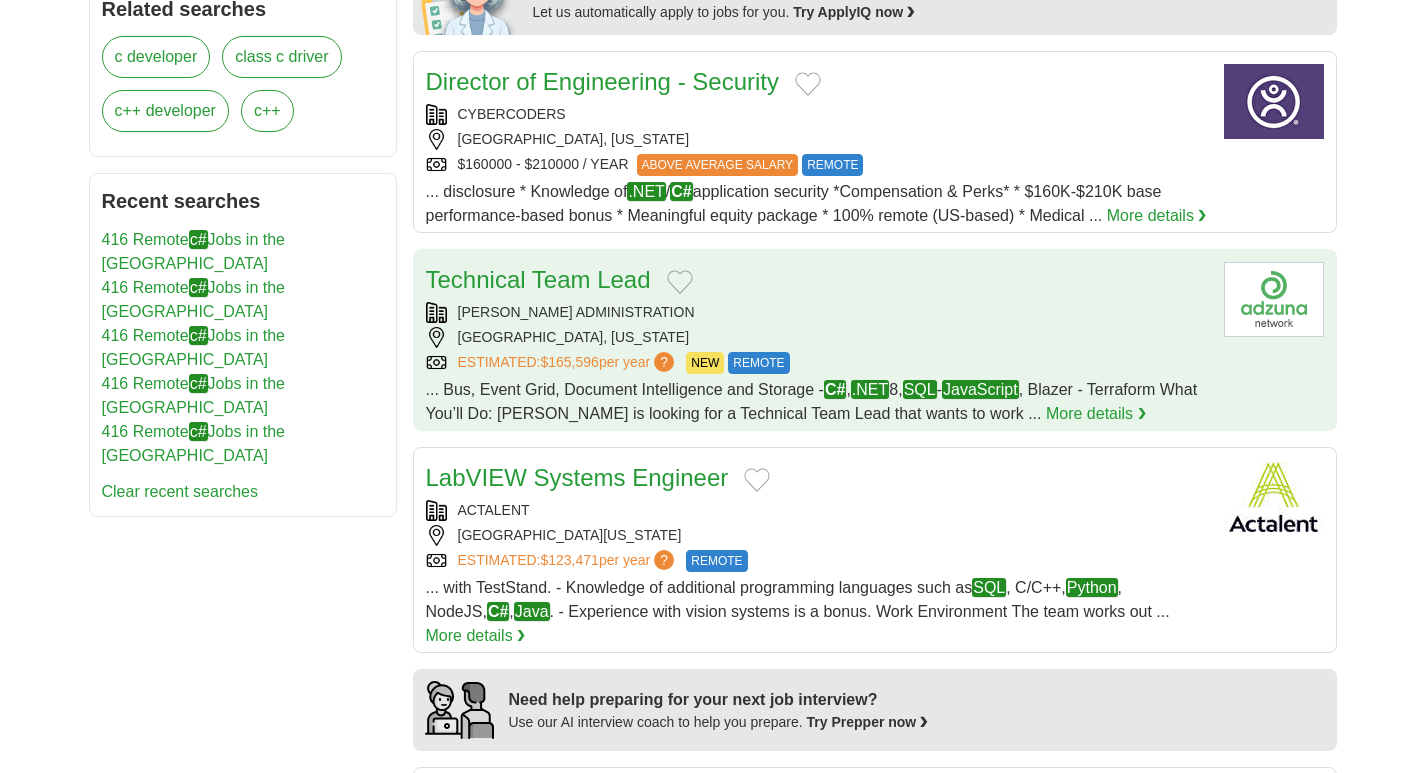 drag, startPoint x: 476, startPoint y: 285, endPoint x: 515, endPoint y: 297, distance: 40.804413 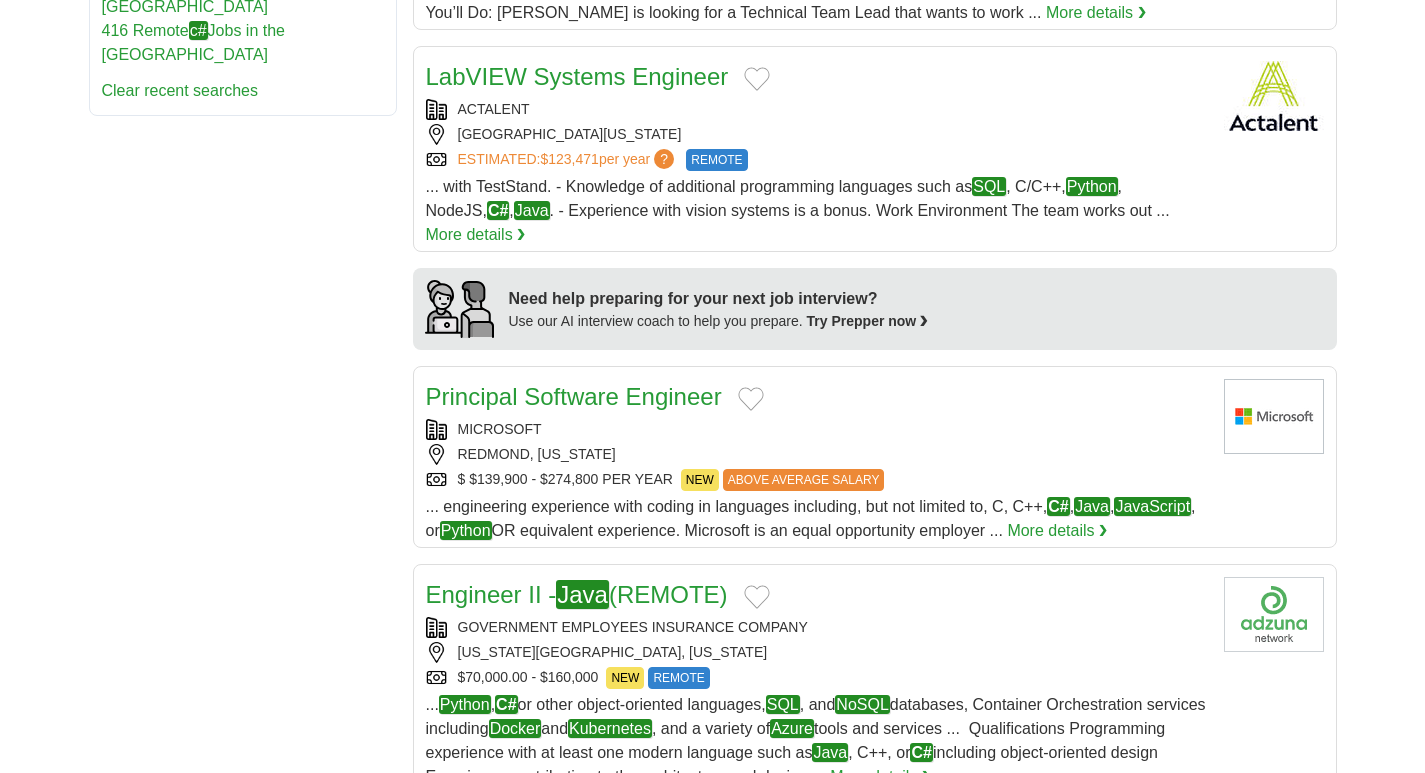 scroll, scrollTop: 1333, scrollLeft: 0, axis: vertical 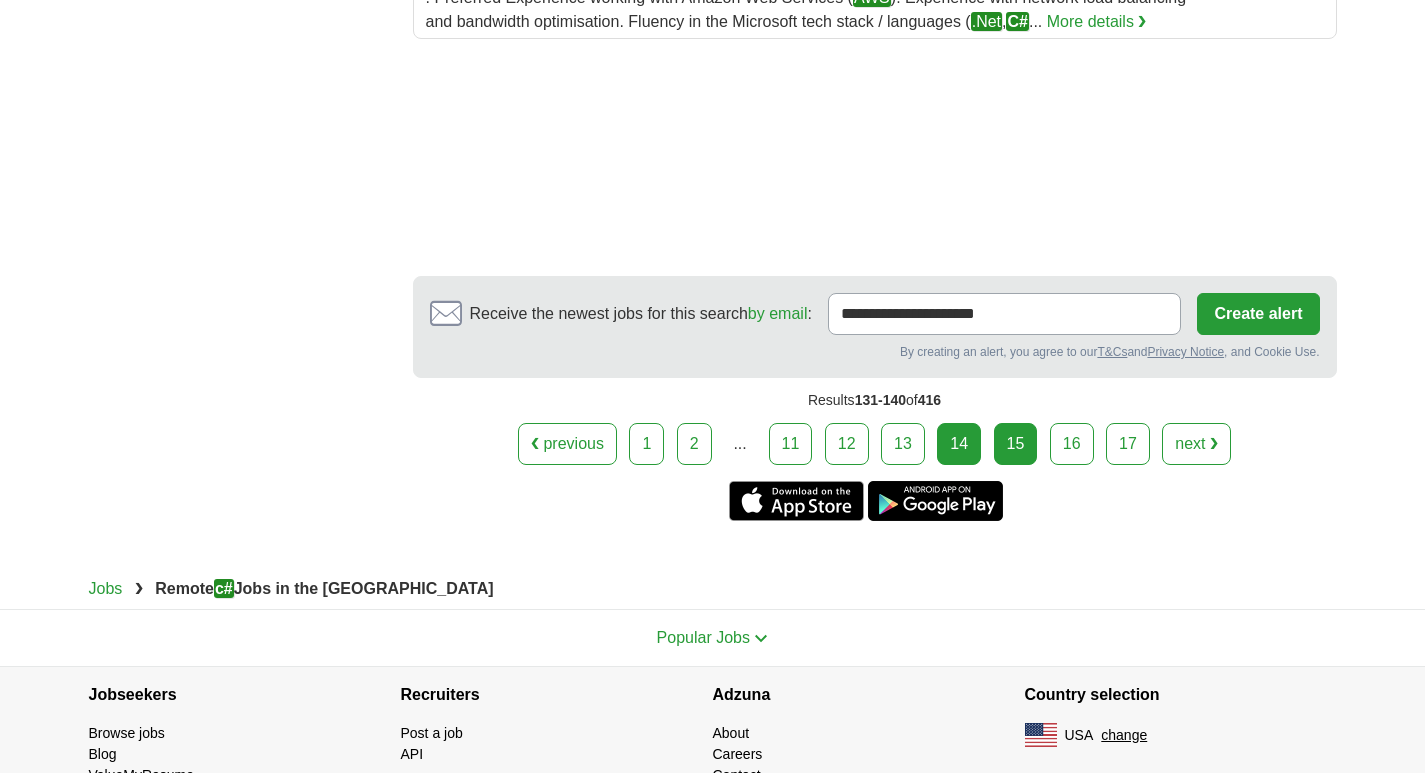 click on "15" at bounding box center (1016, 444) 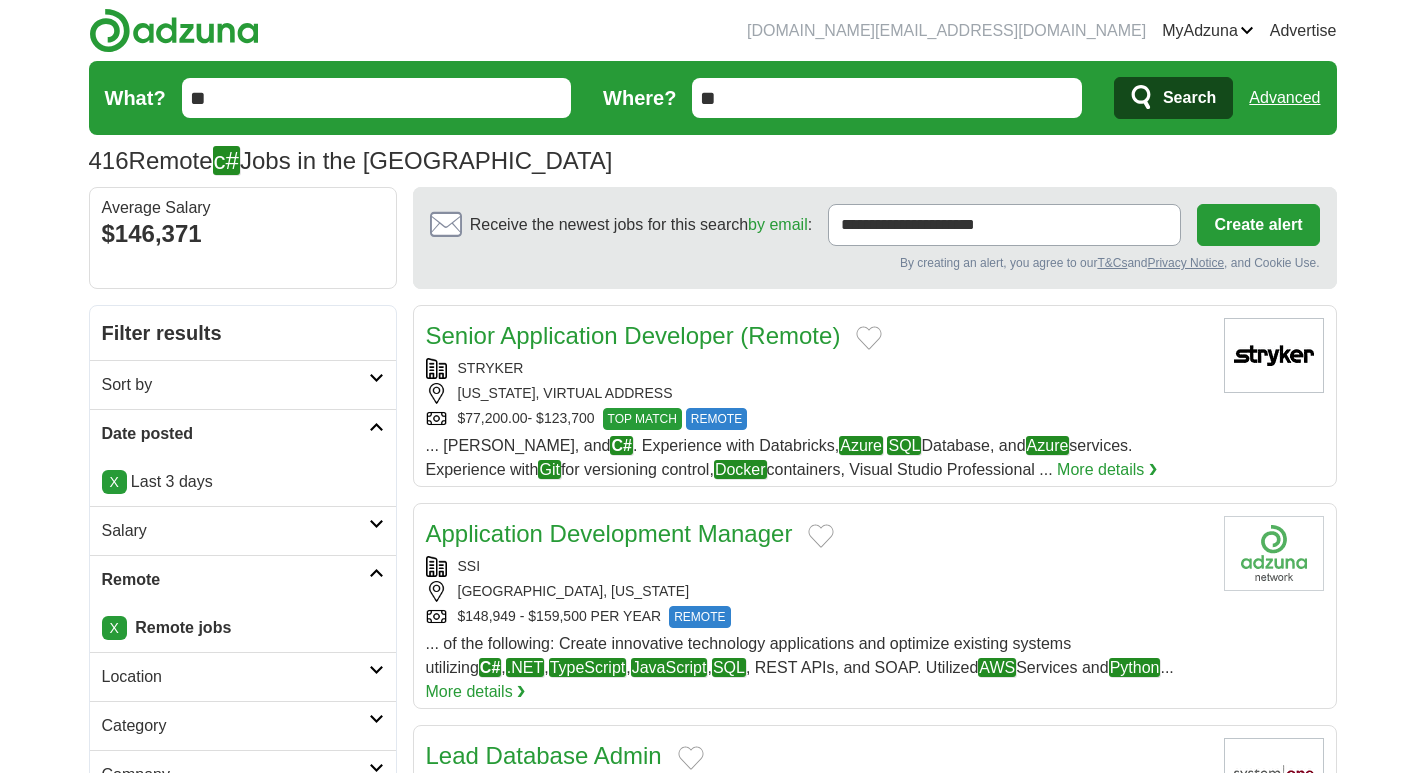 scroll, scrollTop: 133, scrollLeft: 0, axis: vertical 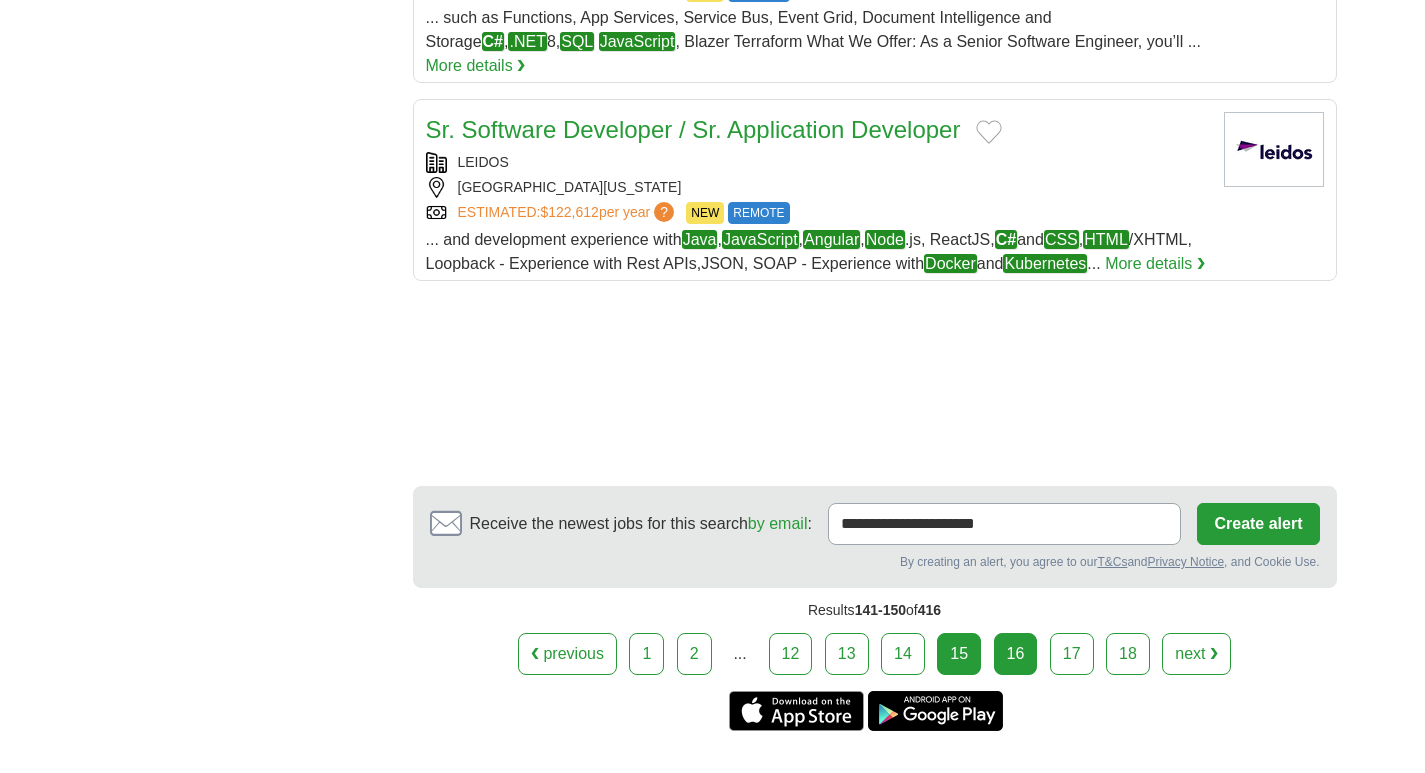 click on "16" at bounding box center [1016, 654] 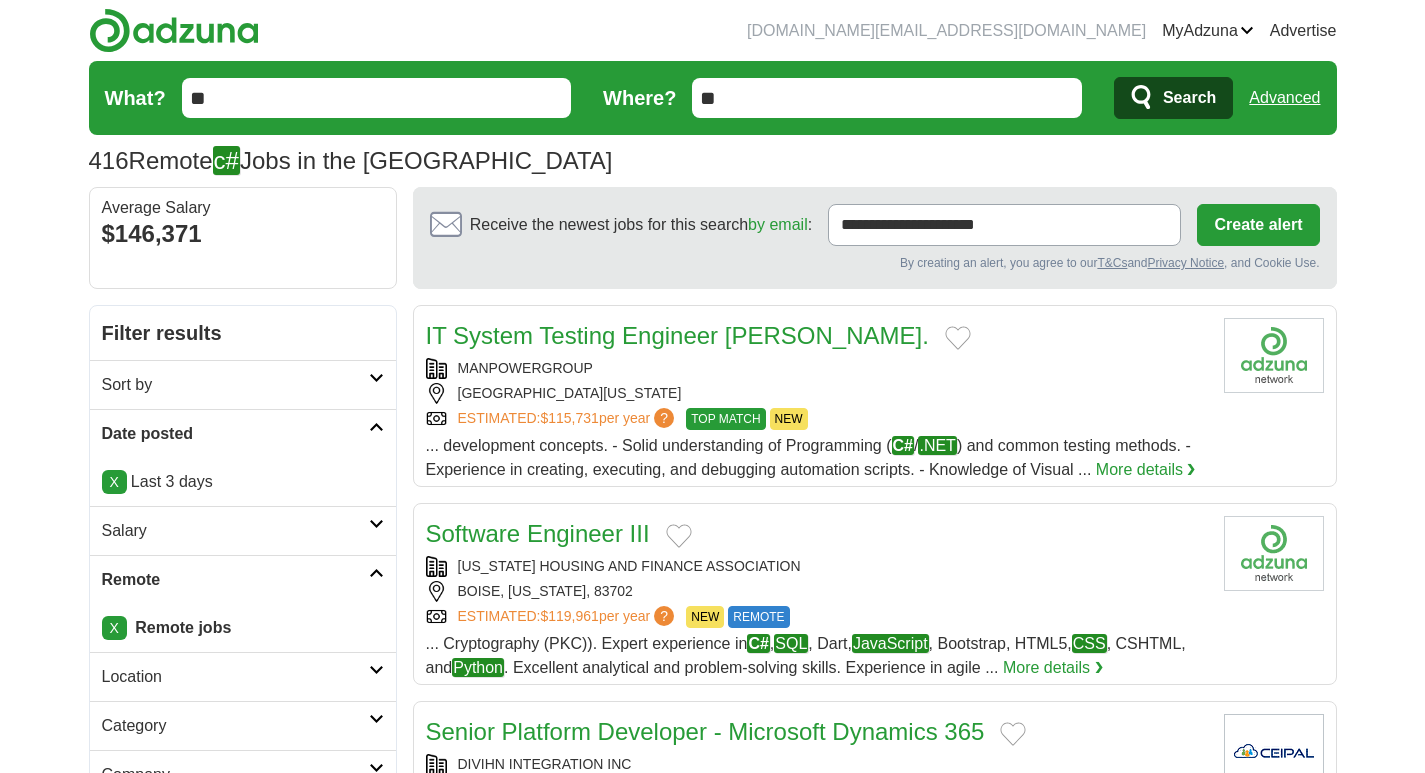 scroll, scrollTop: 133, scrollLeft: 0, axis: vertical 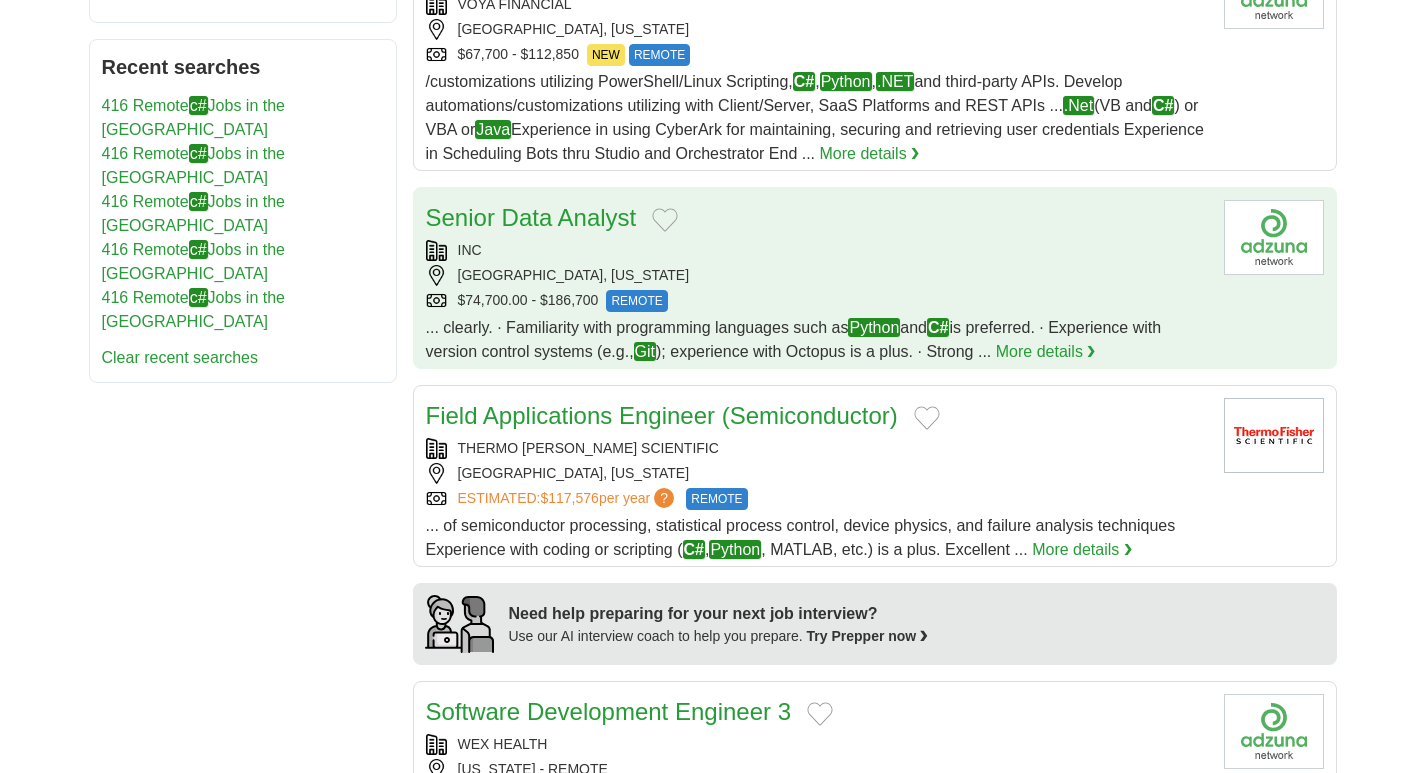 drag, startPoint x: 527, startPoint y: 224, endPoint x: 563, endPoint y: 235, distance: 37.64306 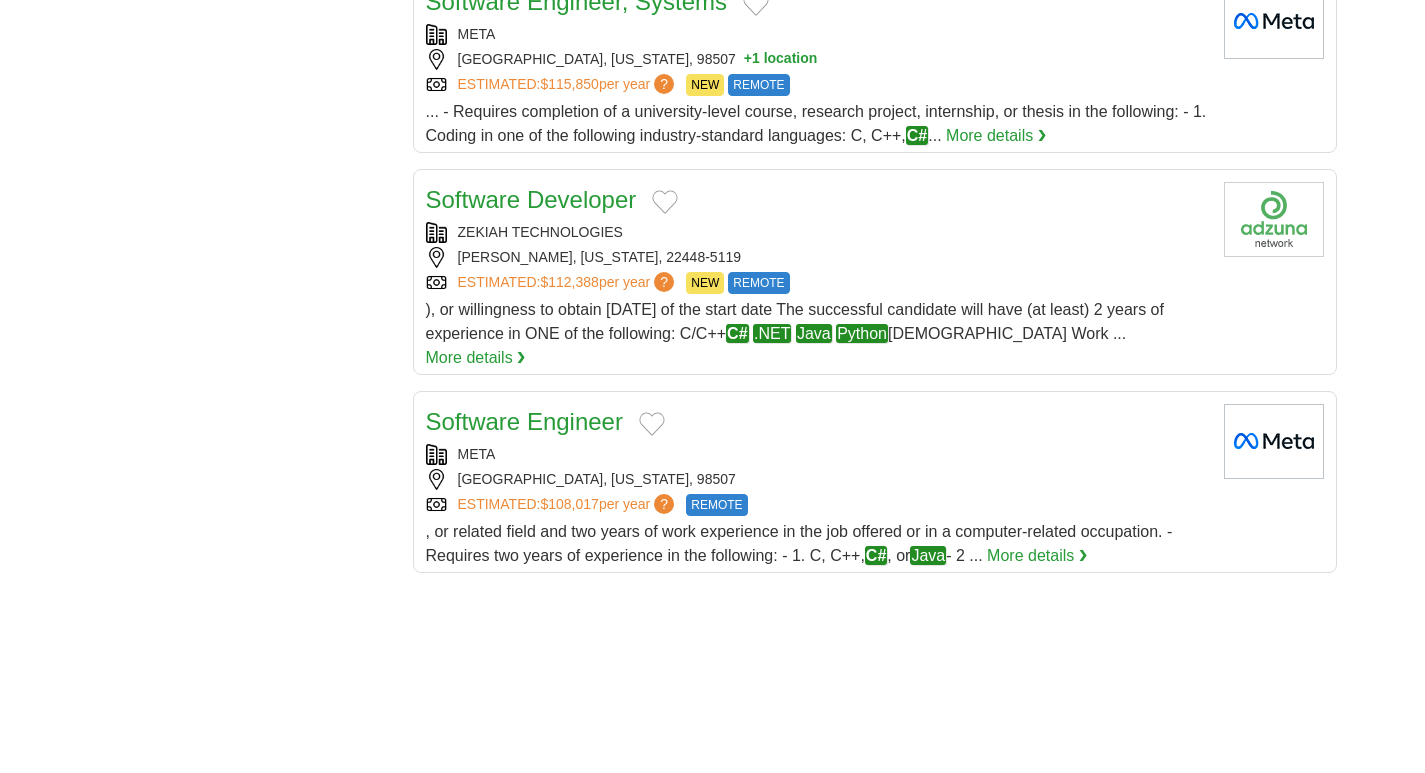scroll, scrollTop: 2000, scrollLeft: 0, axis: vertical 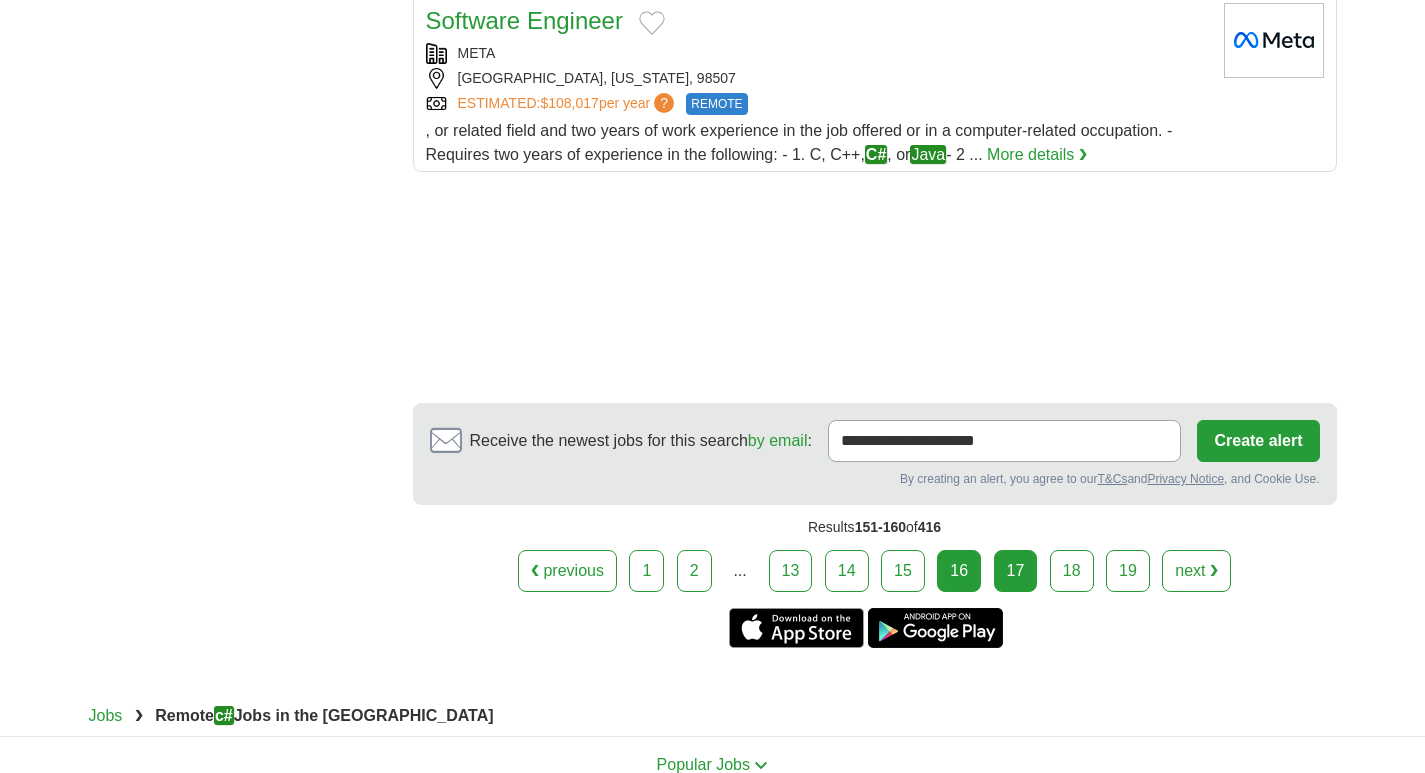 click on "17" at bounding box center [1016, 571] 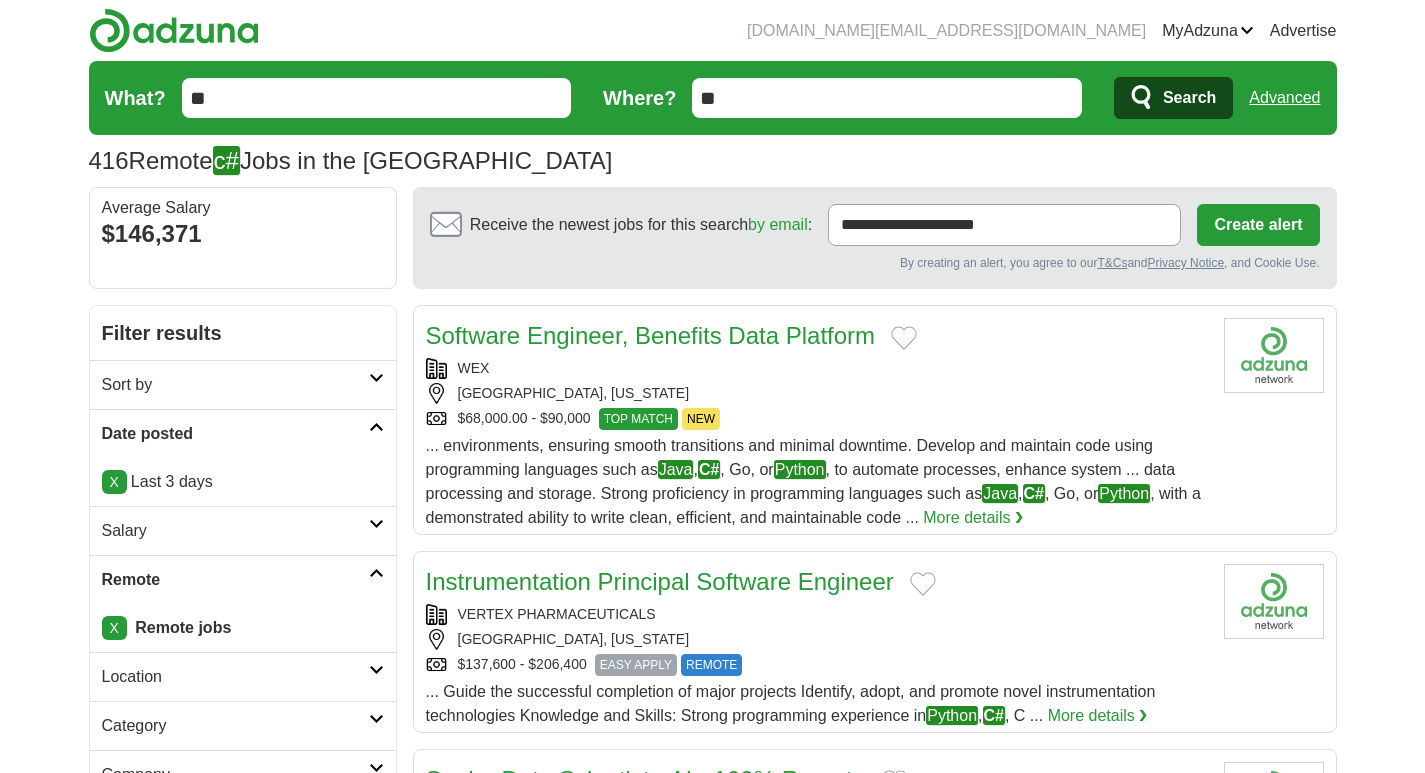 scroll, scrollTop: 267, scrollLeft: 0, axis: vertical 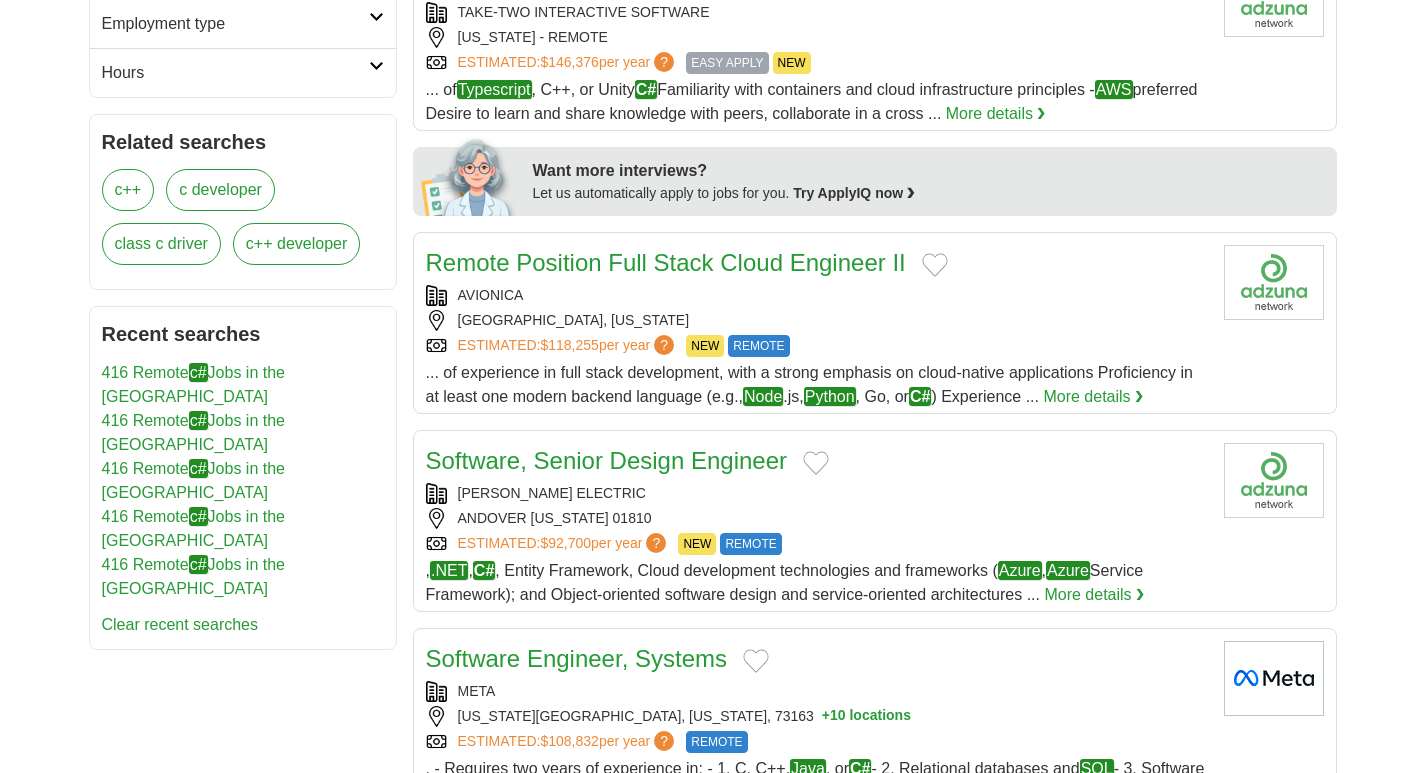 drag, startPoint x: 454, startPoint y: 265, endPoint x: 212, endPoint y: 589, distance: 404.4008 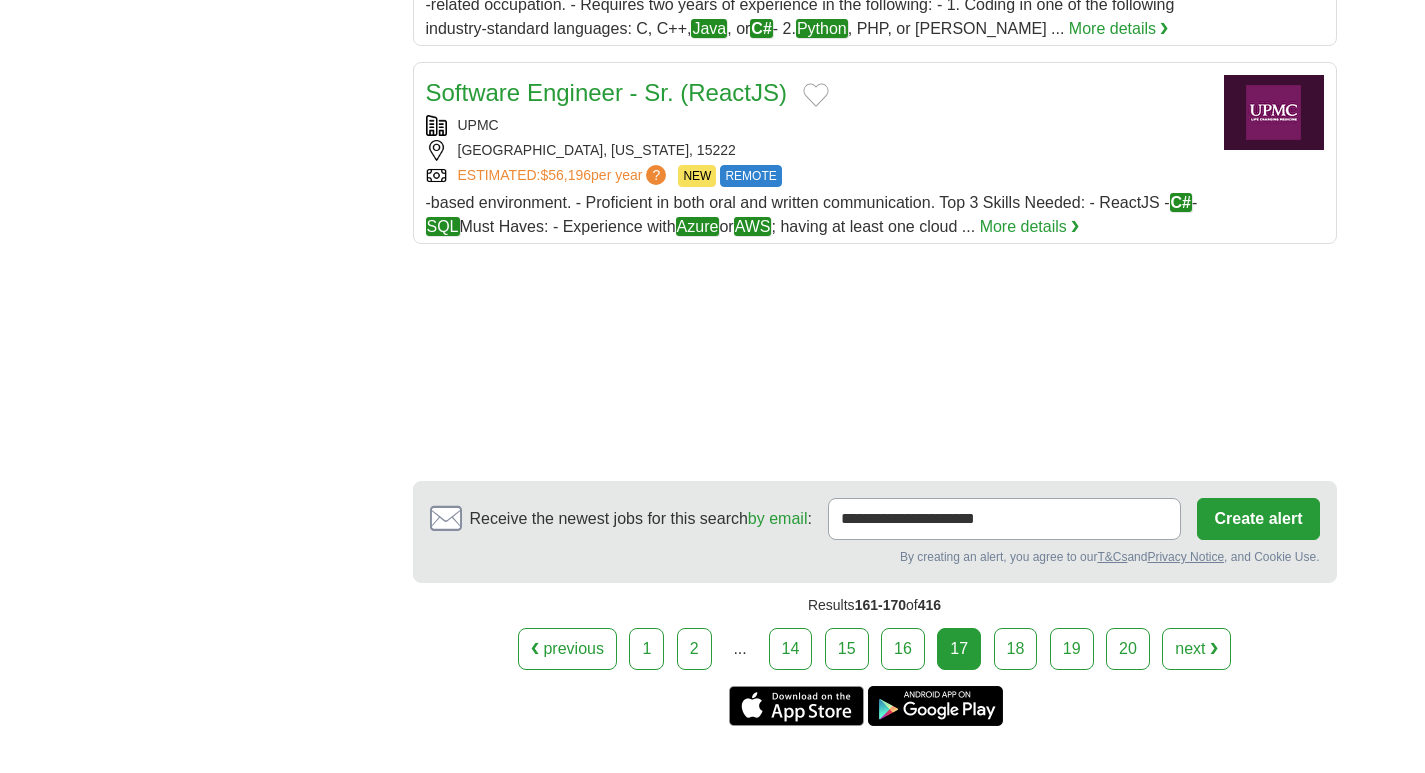 scroll, scrollTop: 2533, scrollLeft: 0, axis: vertical 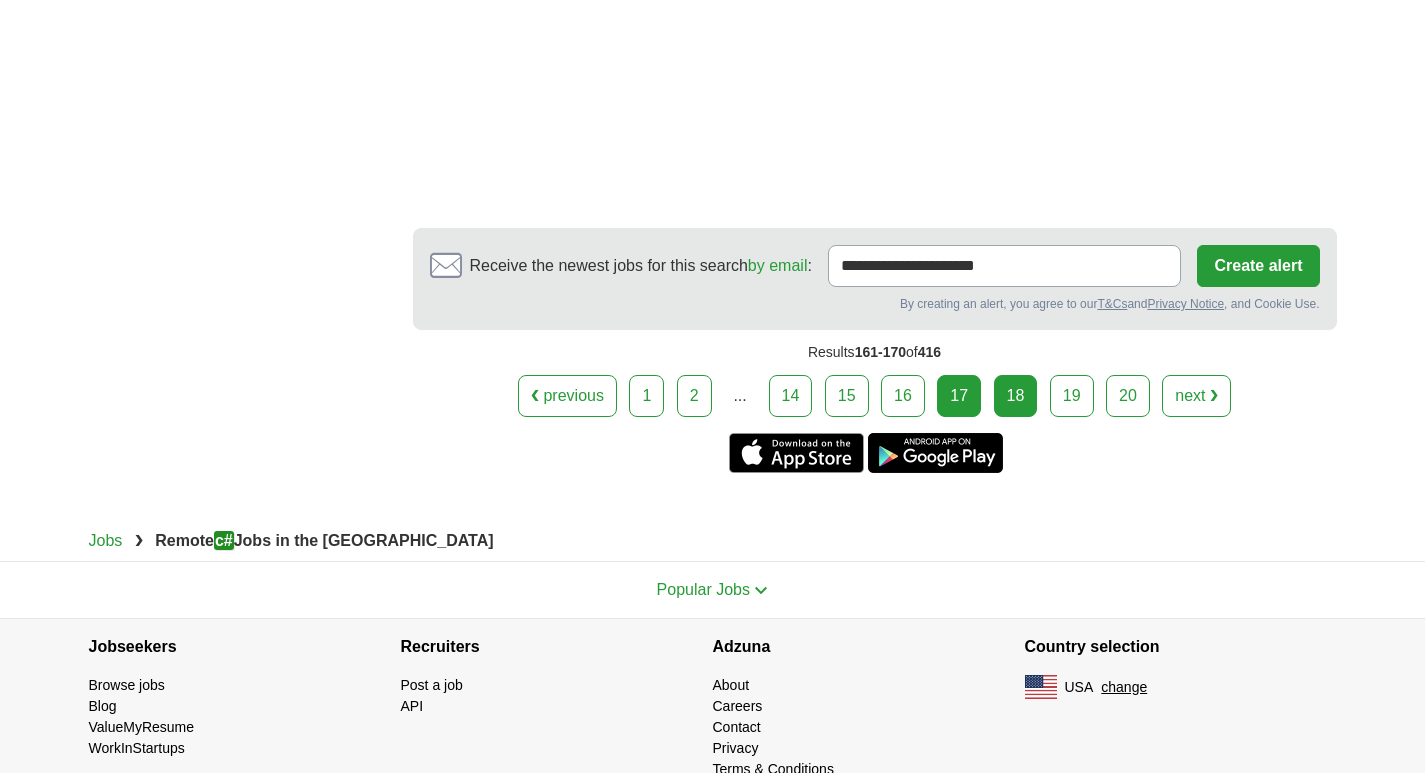 click on "18" at bounding box center (1016, 396) 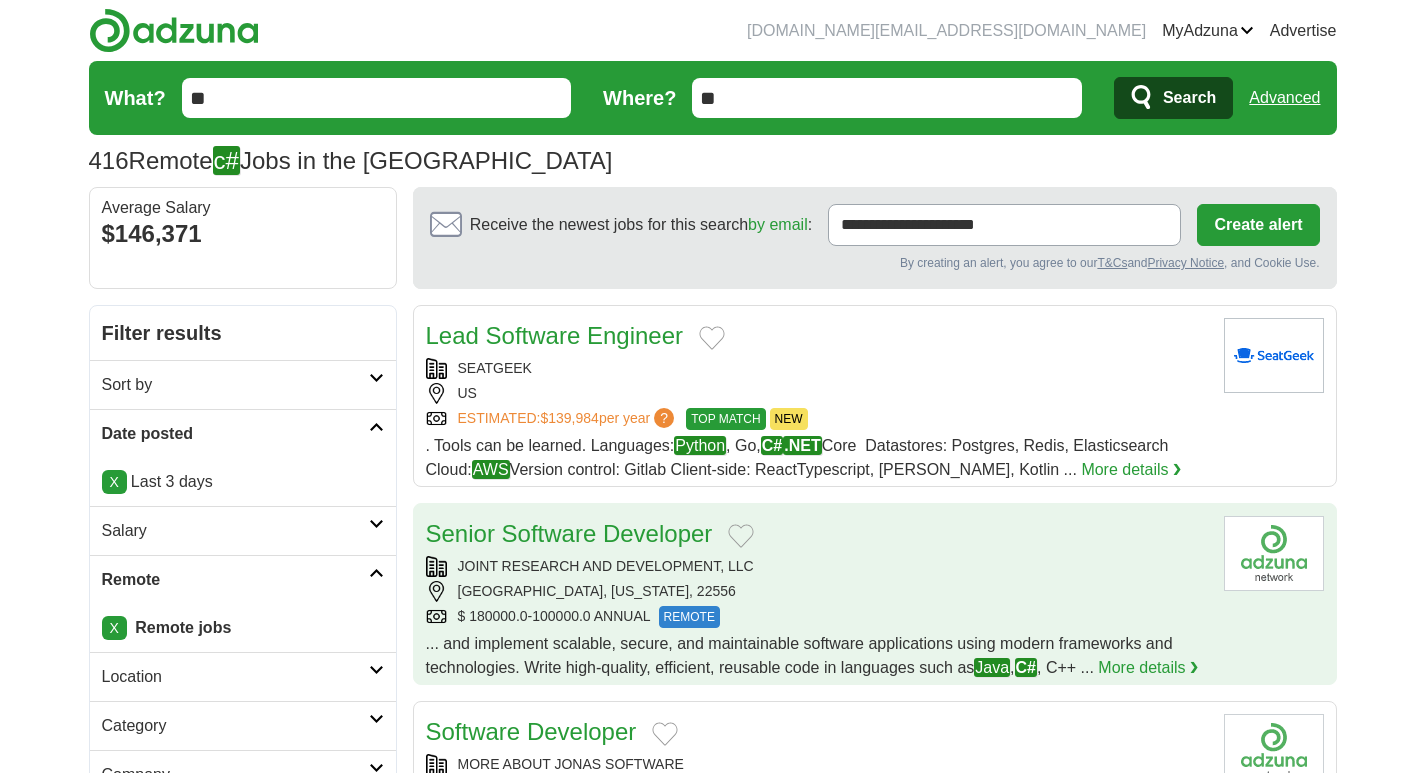 scroll, scrollTop: 0, scrollLeft: 0, axis: both 